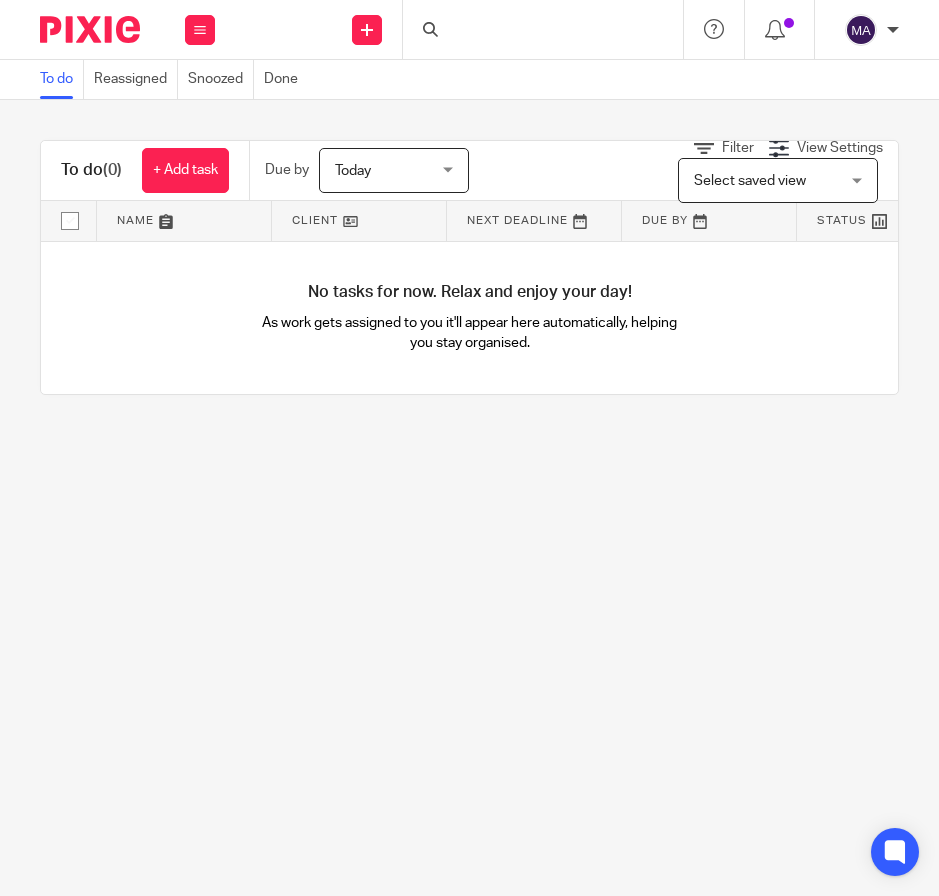 scroll, scrollTop: 0, scrollLeft: 0, axis: both 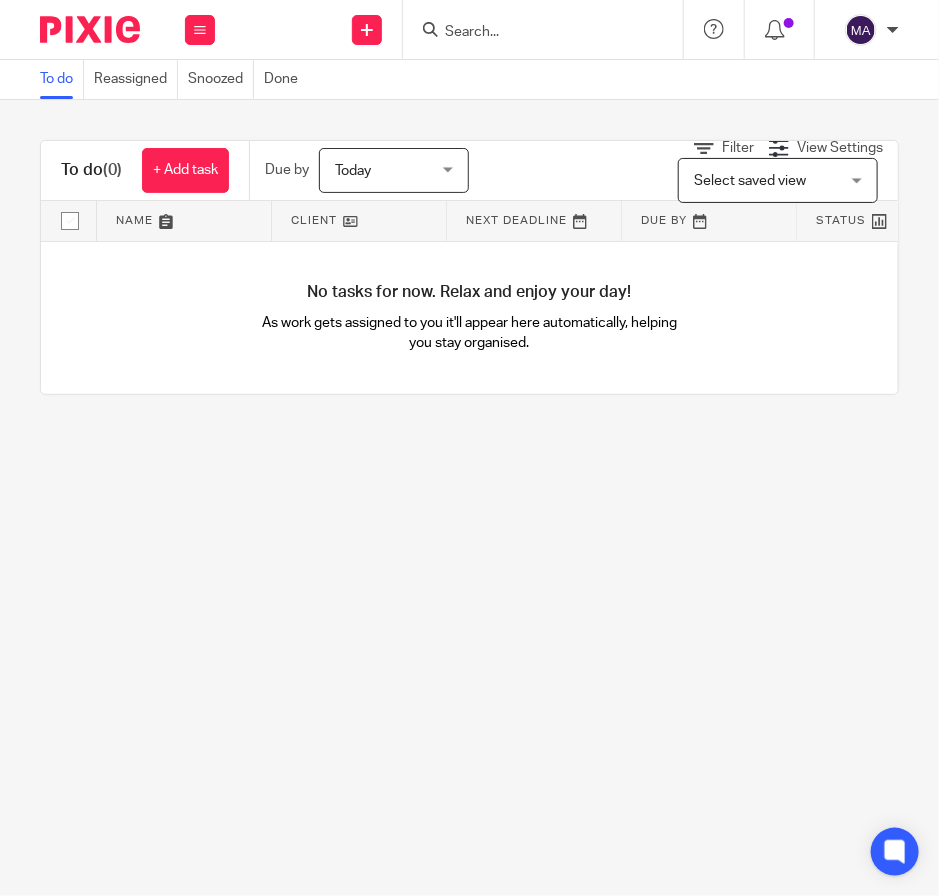 click at bounding box center (533, 33) 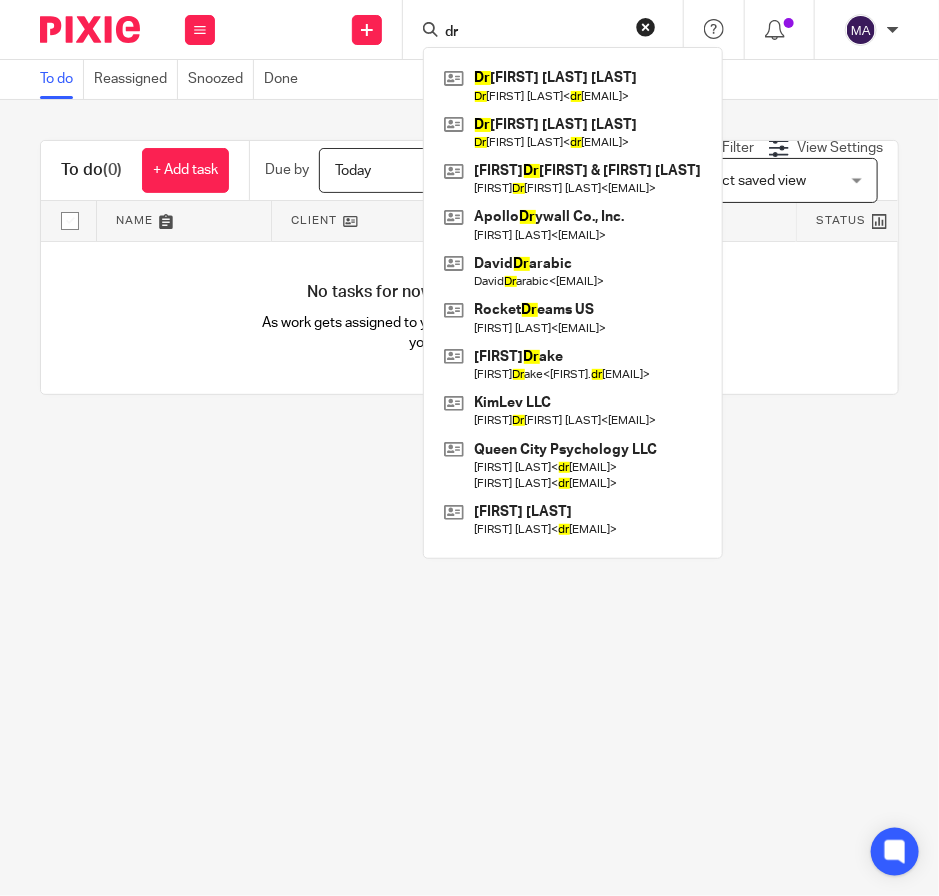 type on "d" 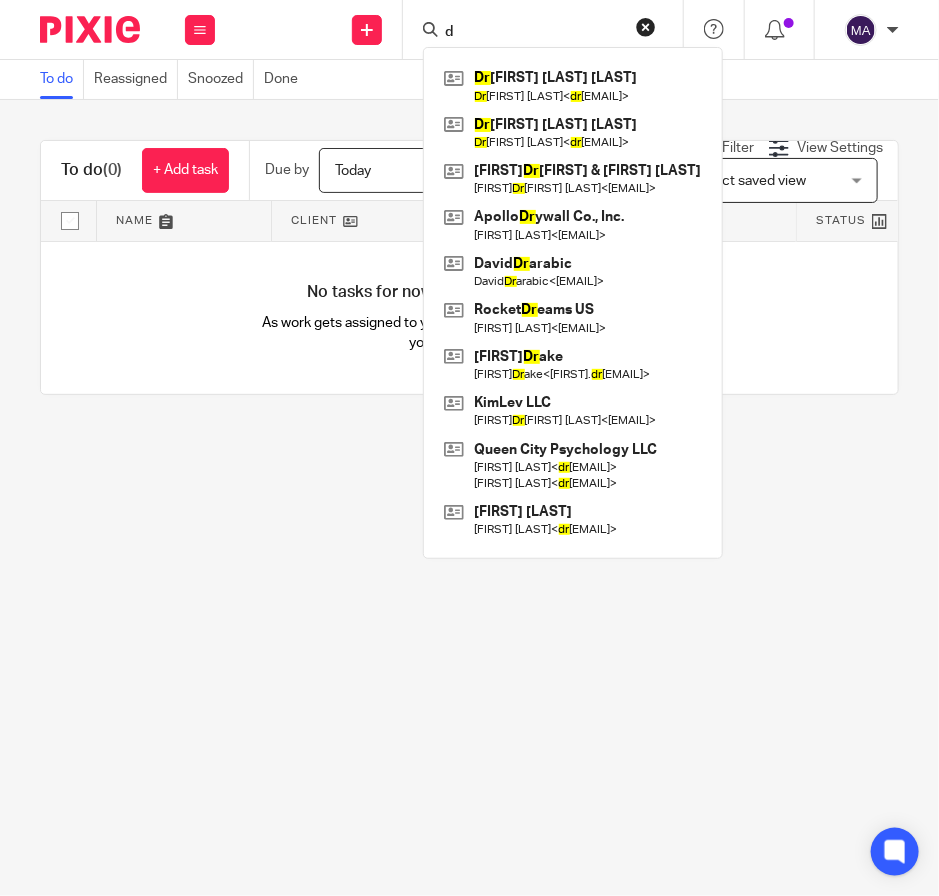 type 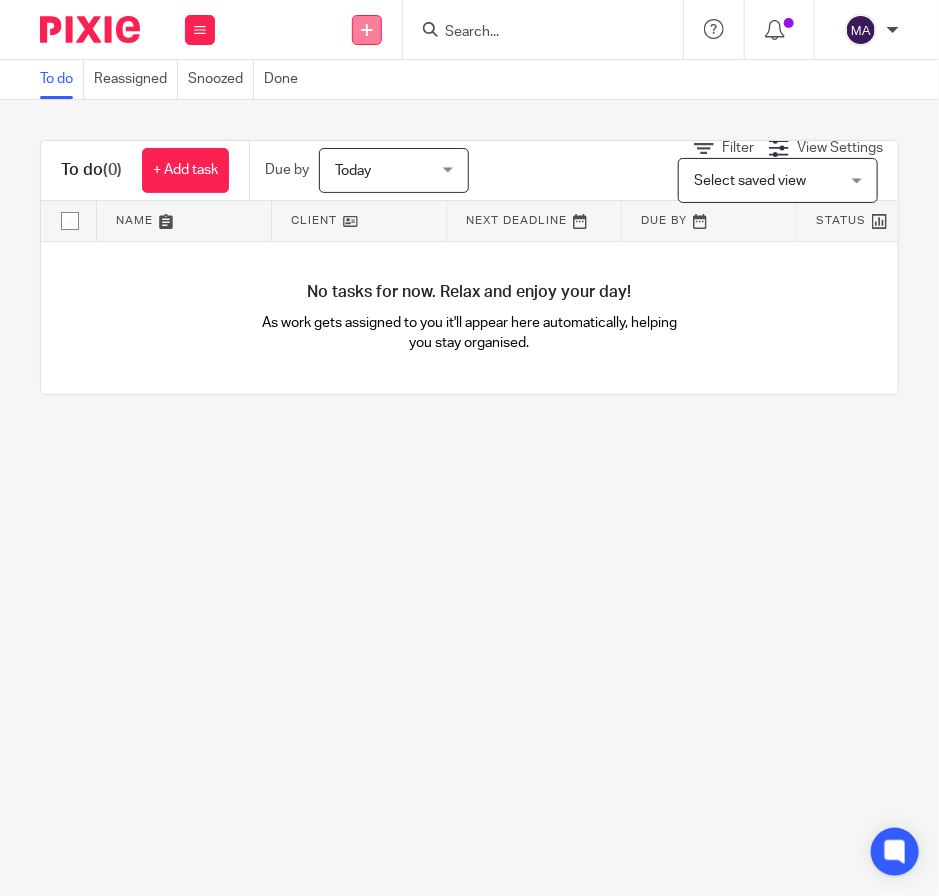 click at bounding box center (367, 30) 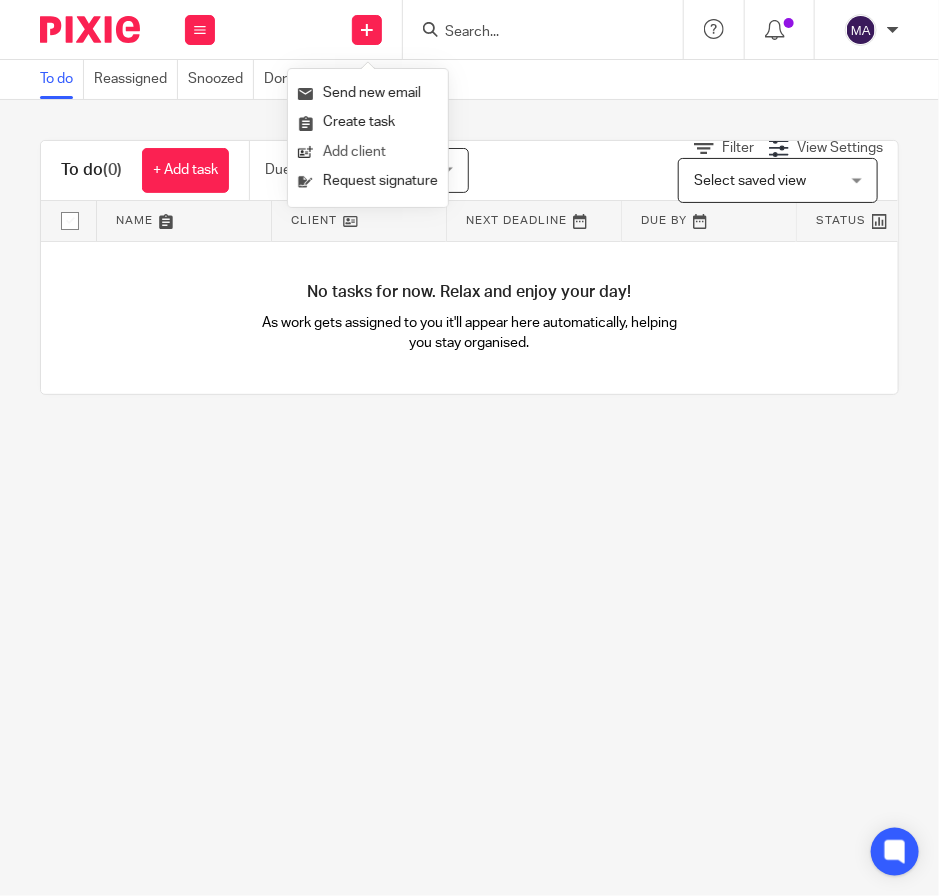 click on "Add client" at bounding box center [368, 152] 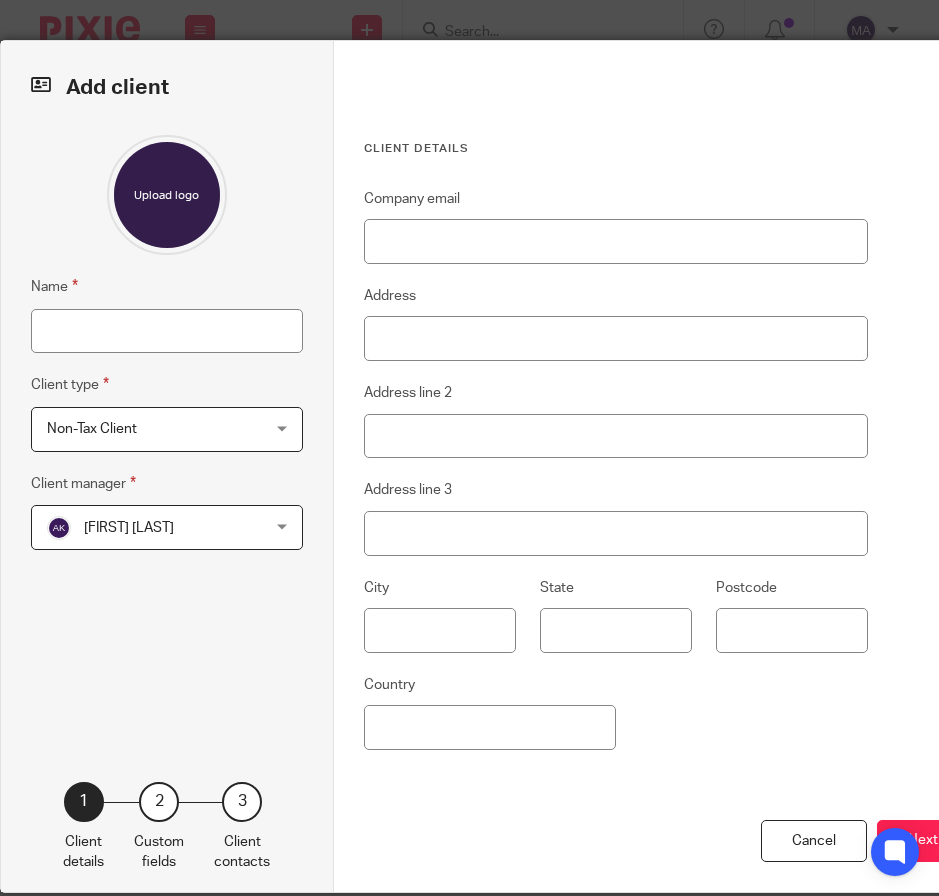 scroll, scrollTop: 0, scrollLeft: 0, axis: both 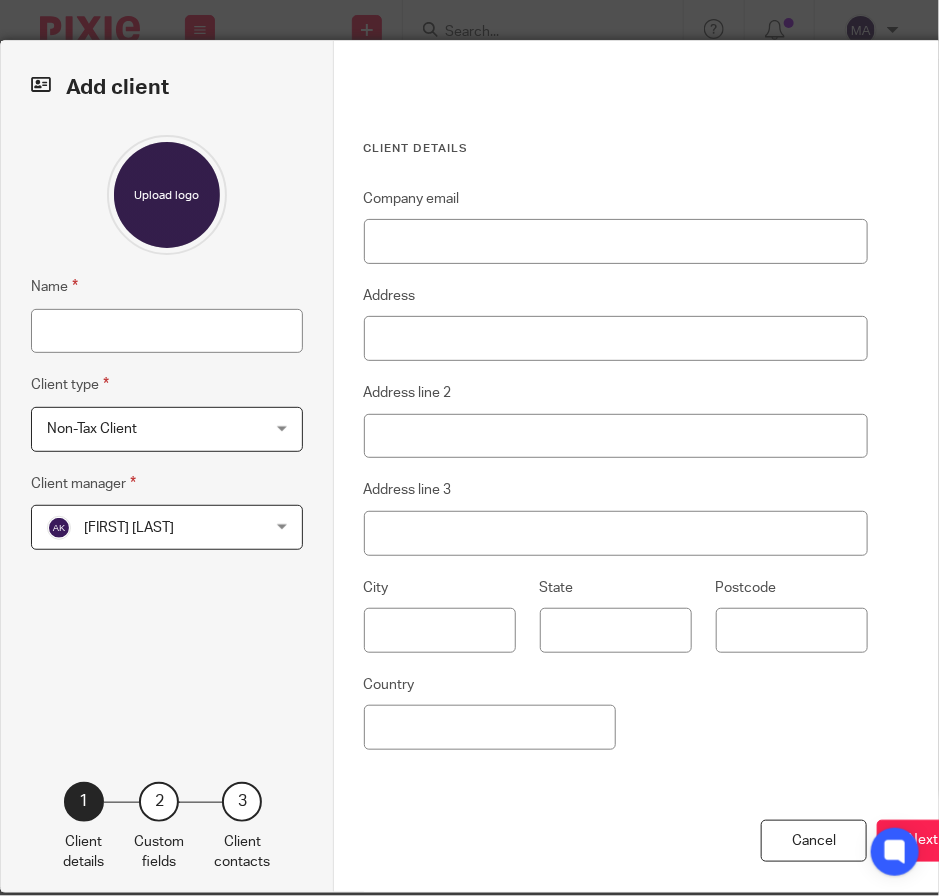 click on "Add client       Name     Client type
Non-Tax Client
Non-Tax Client
Non-Tax Client
Individual
Partnership
S Corporation
C Corporation
Non-Profit
Fiduciary / Trust / Estate
1   Client manager
Adriel Kornschuh
Adriel Kornschuh
Adriel Kornschuh
Agustin Rios Araya
Agustin Torrillo
Alejandra Zapata
Alex Zdrowak
Alexis Witkowski
Alexis Witkowski
Andrea Tan
Andrea Valverde
Angela Nowicki
Ben Sadd
Bill McGowan
Brianna Wesolowski" at bounding box center [469, 448] 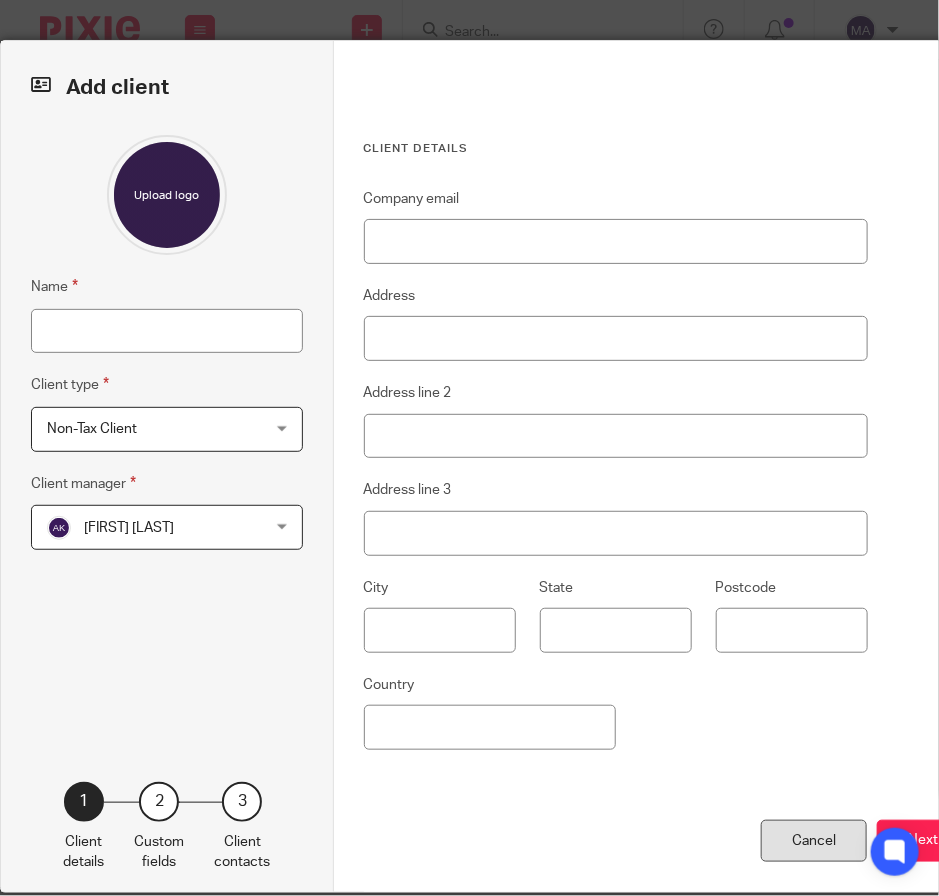 click on "Cancel" at bounding box center (814, 841) 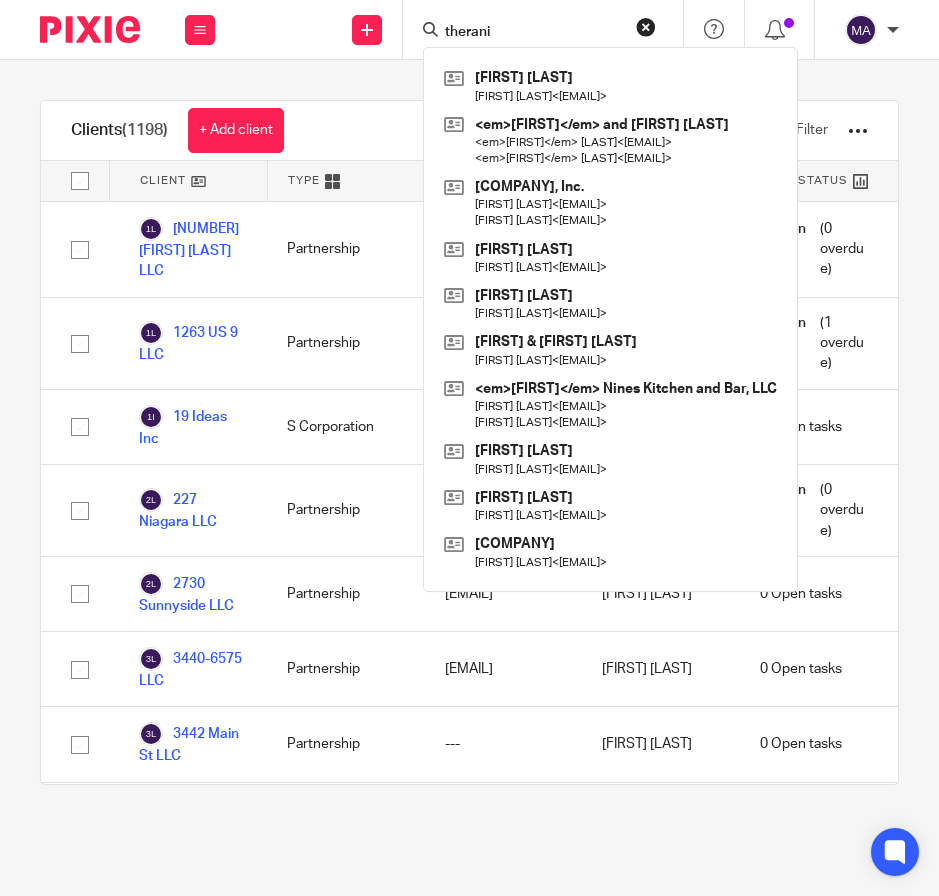 scroll, scrollTop: 0, scrollLeft: 0, axis: both 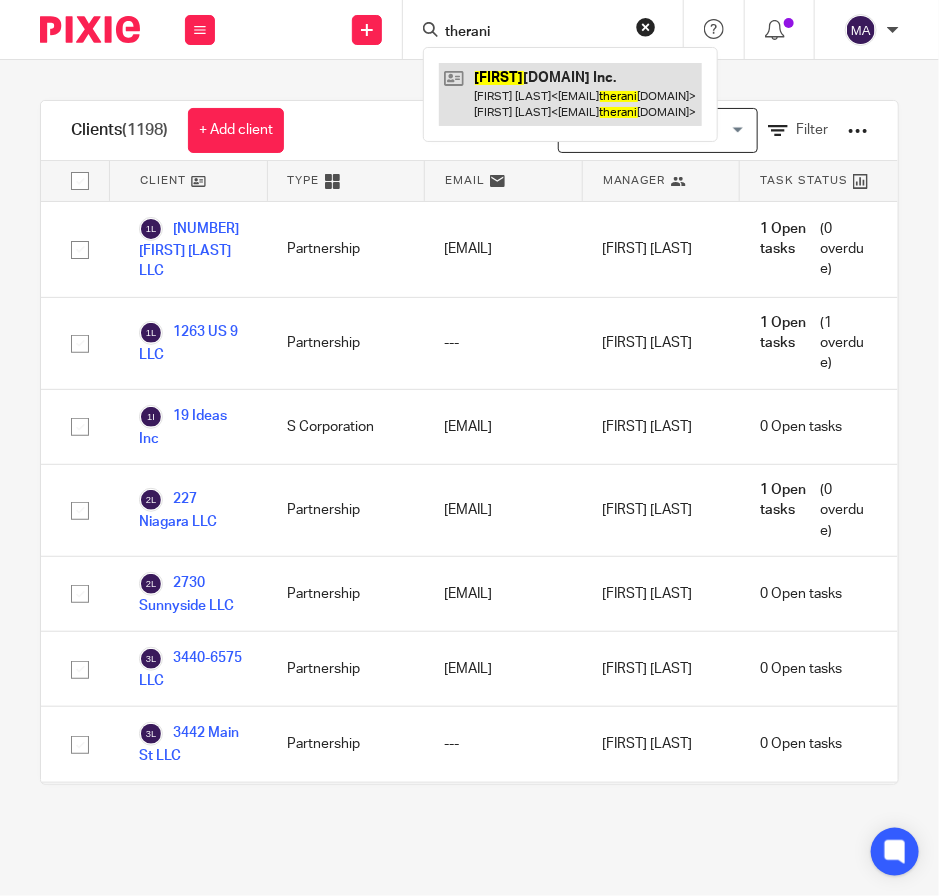type on "therani" 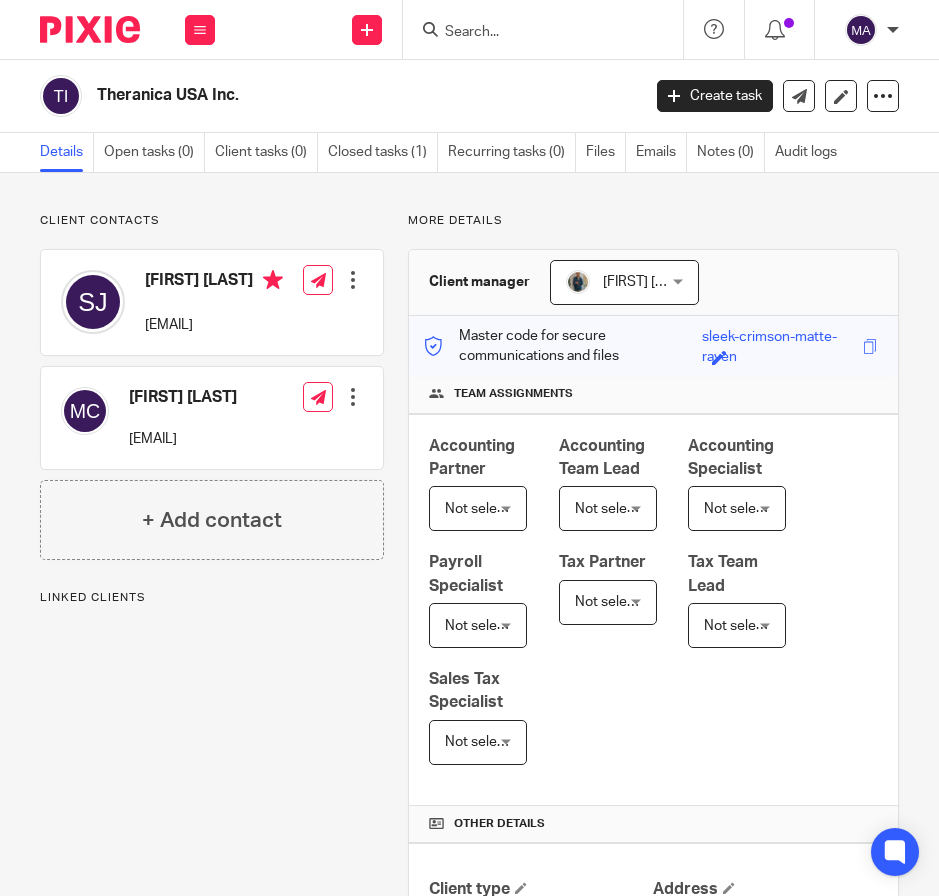 scroll, scrollTop: 0, scrollLeft: 0, axis: both 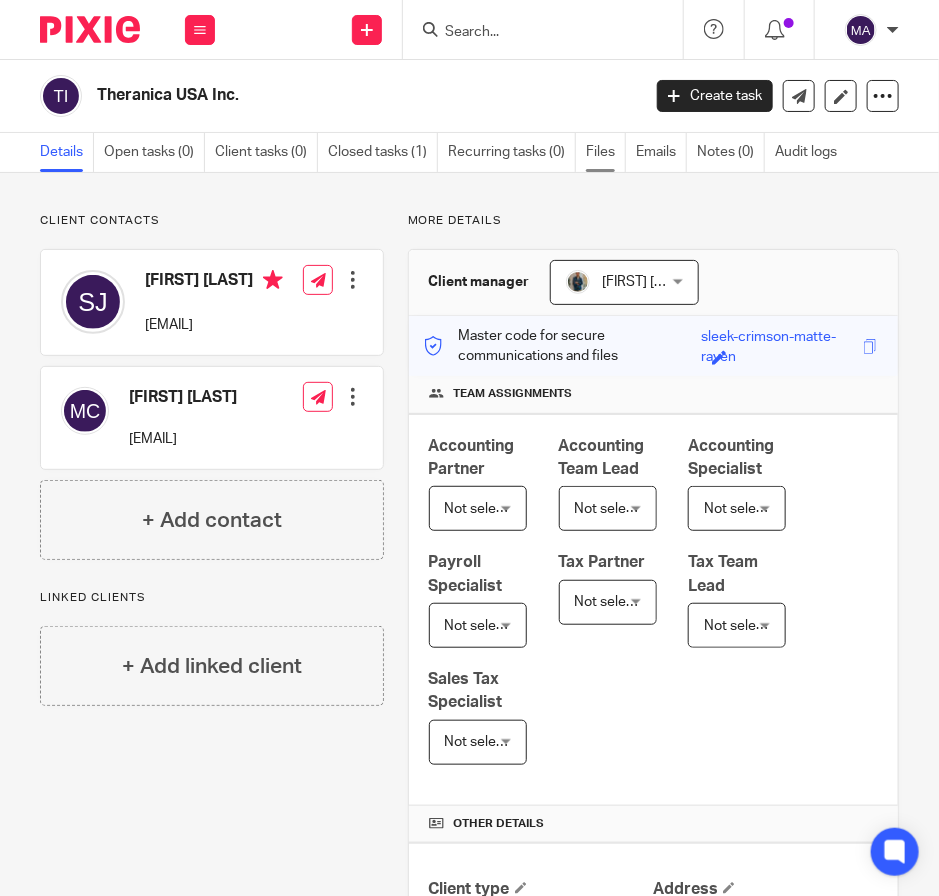 click on "Files" at bounding box center [606, 152] 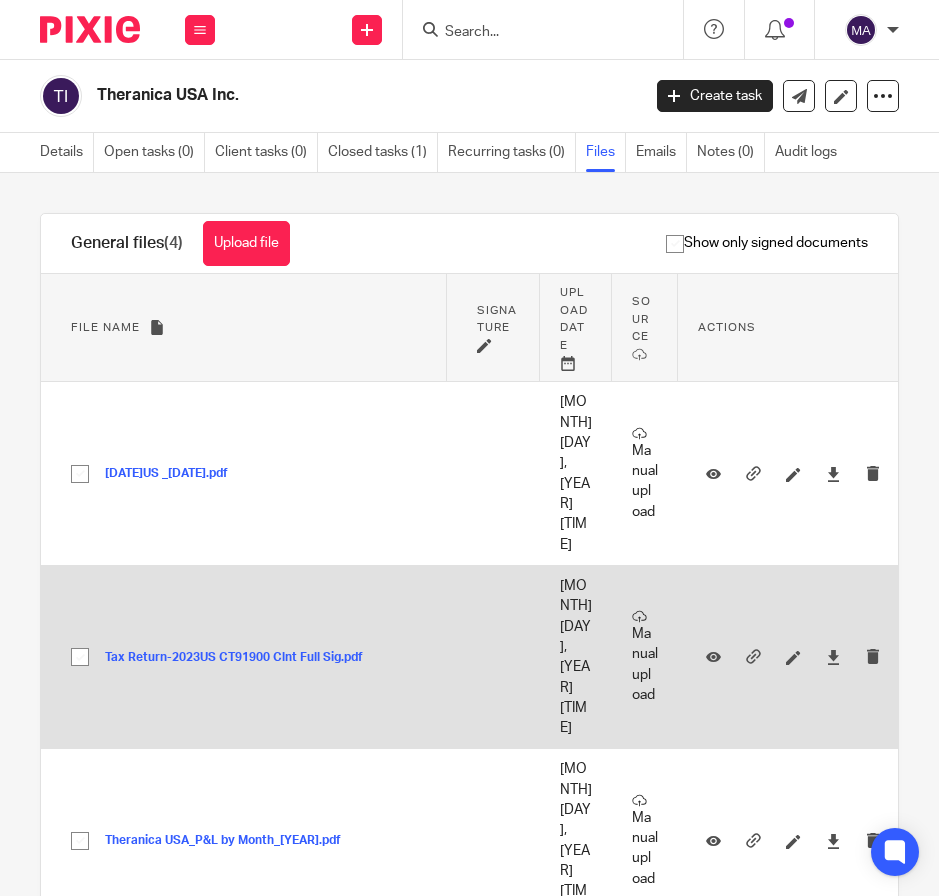 scroll, scrollTop: 0, scrollLeft: 0, axis: both 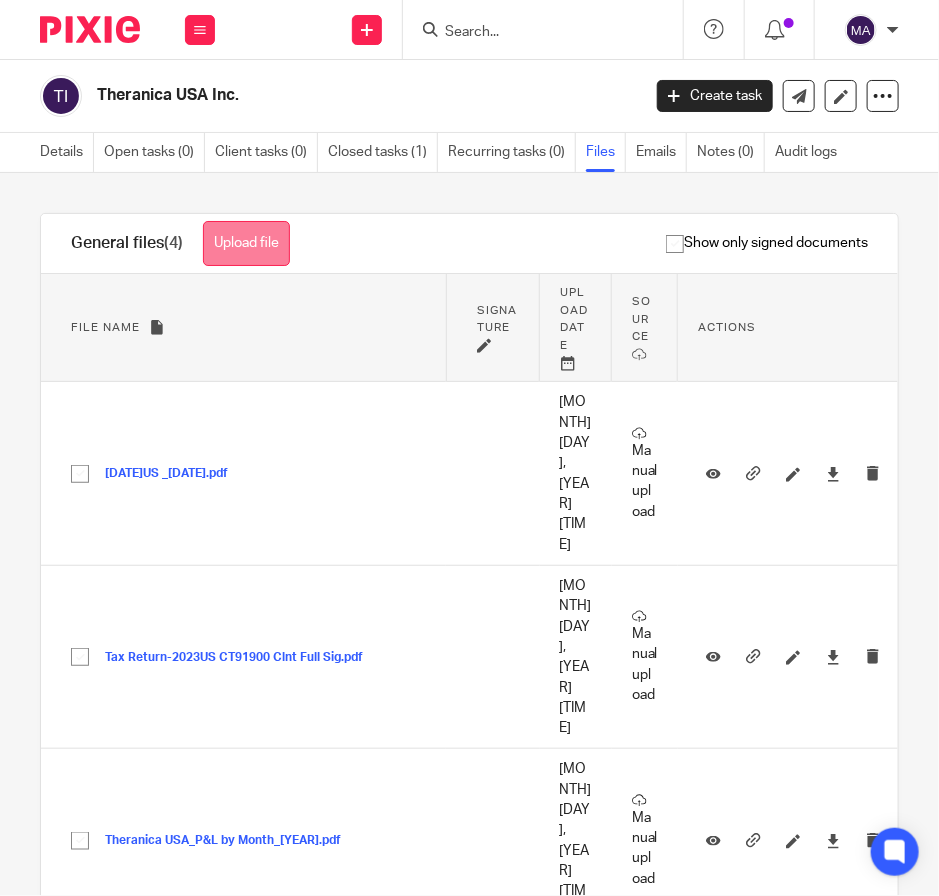 click on "Upload file" at bounding box center [246, 243] 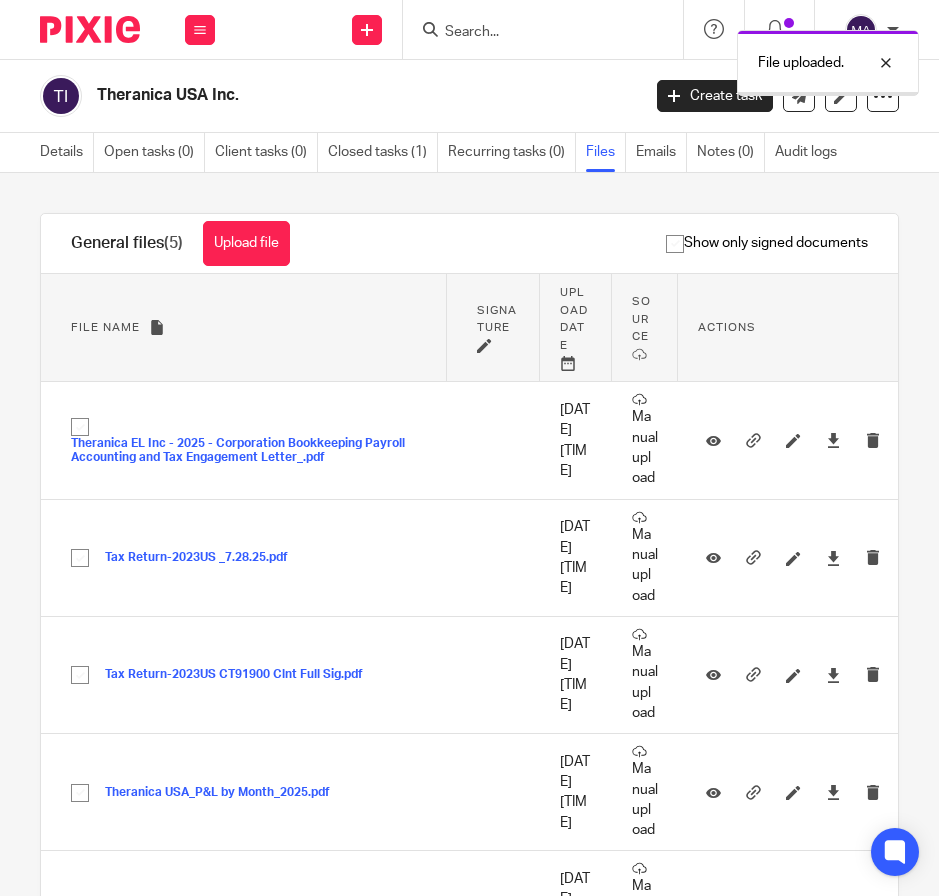 scroll, scrollTop: 0, scrollLeft: 0, axis: both 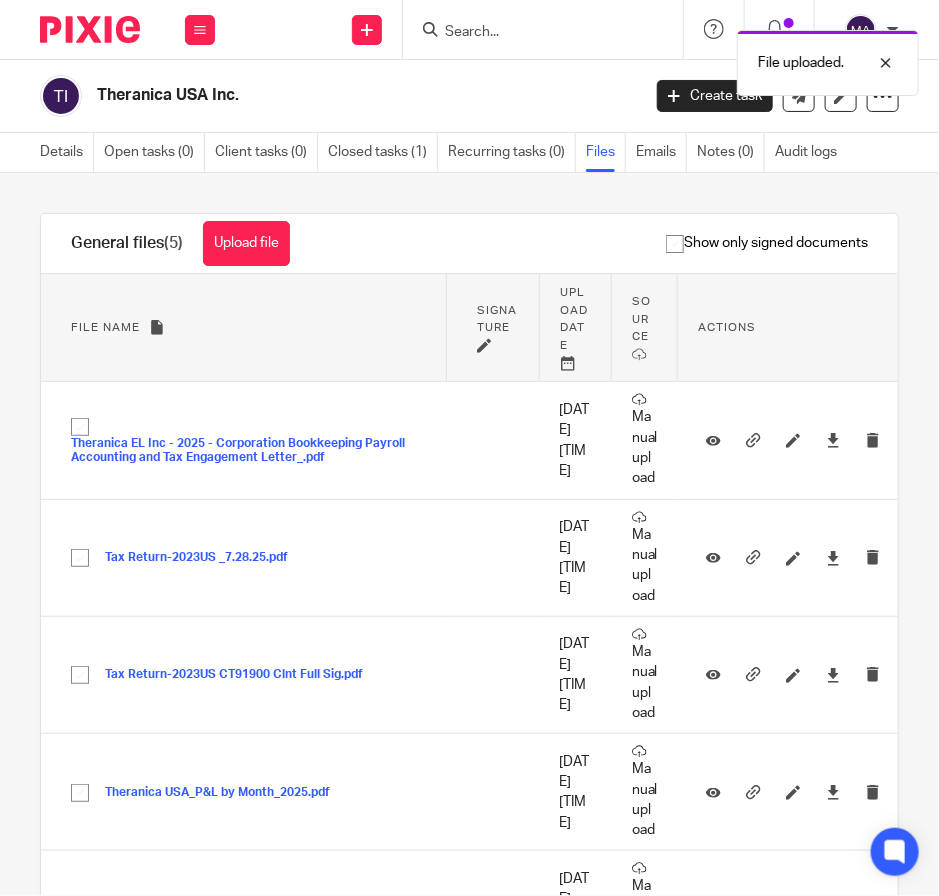 click on "File uploaded." at bounding box center [695, 58] 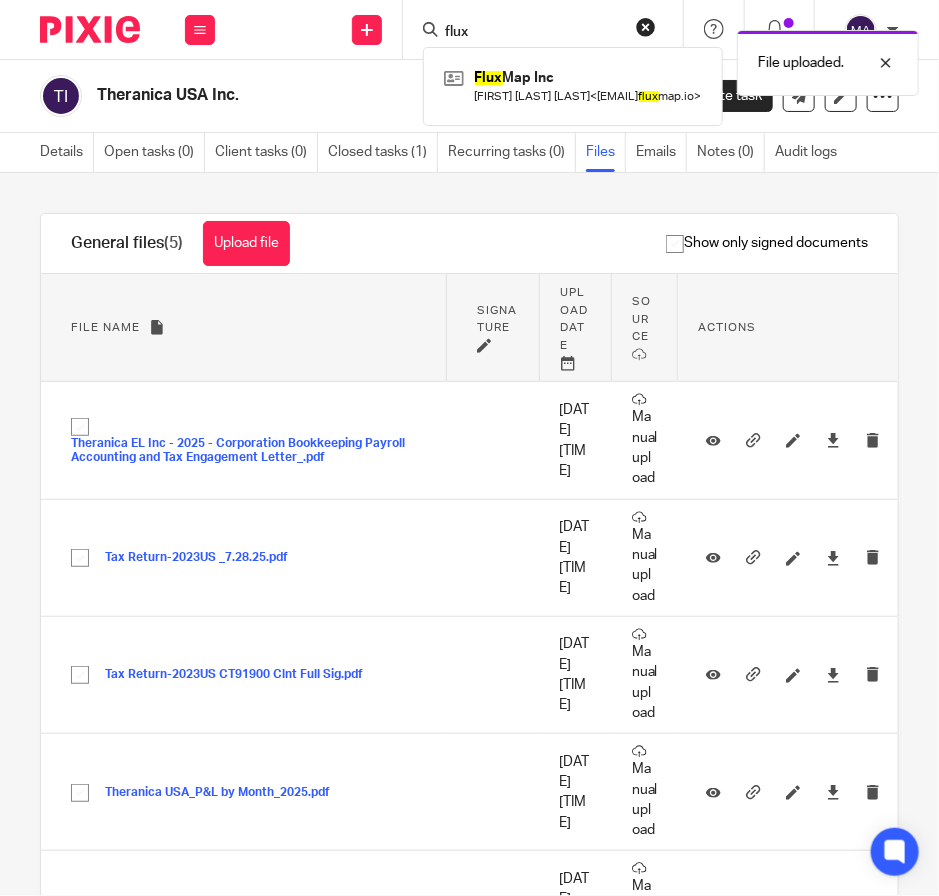 type on "flux" 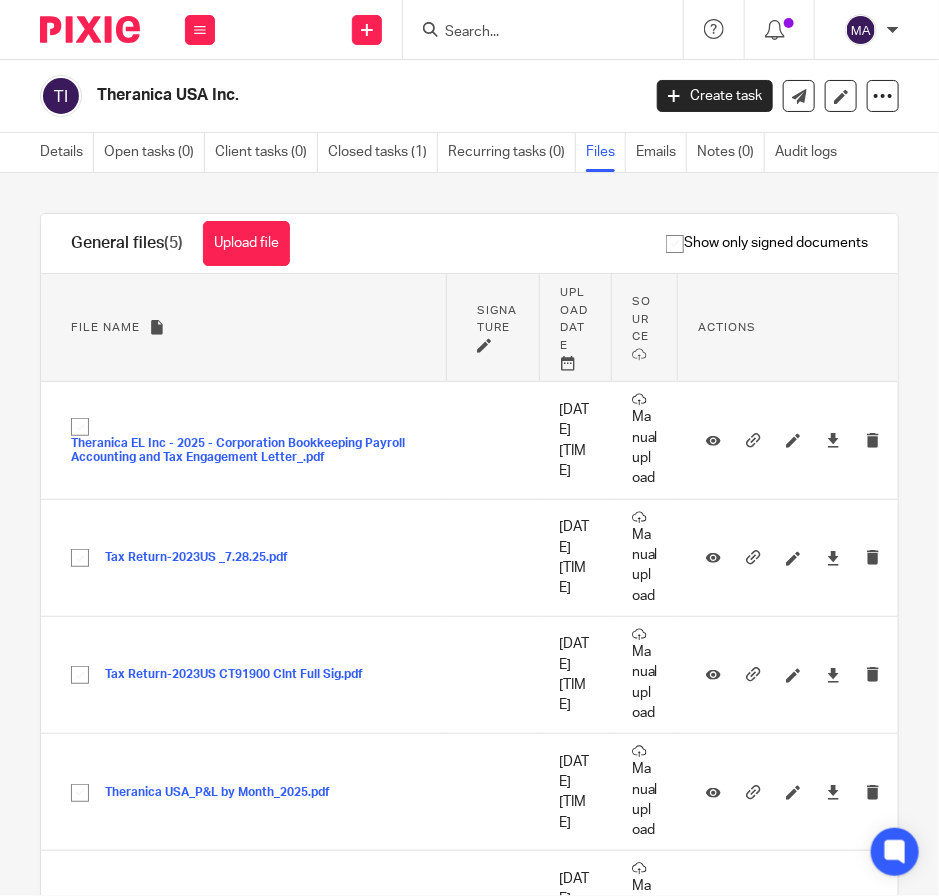 click at bounding box center [533, 33] 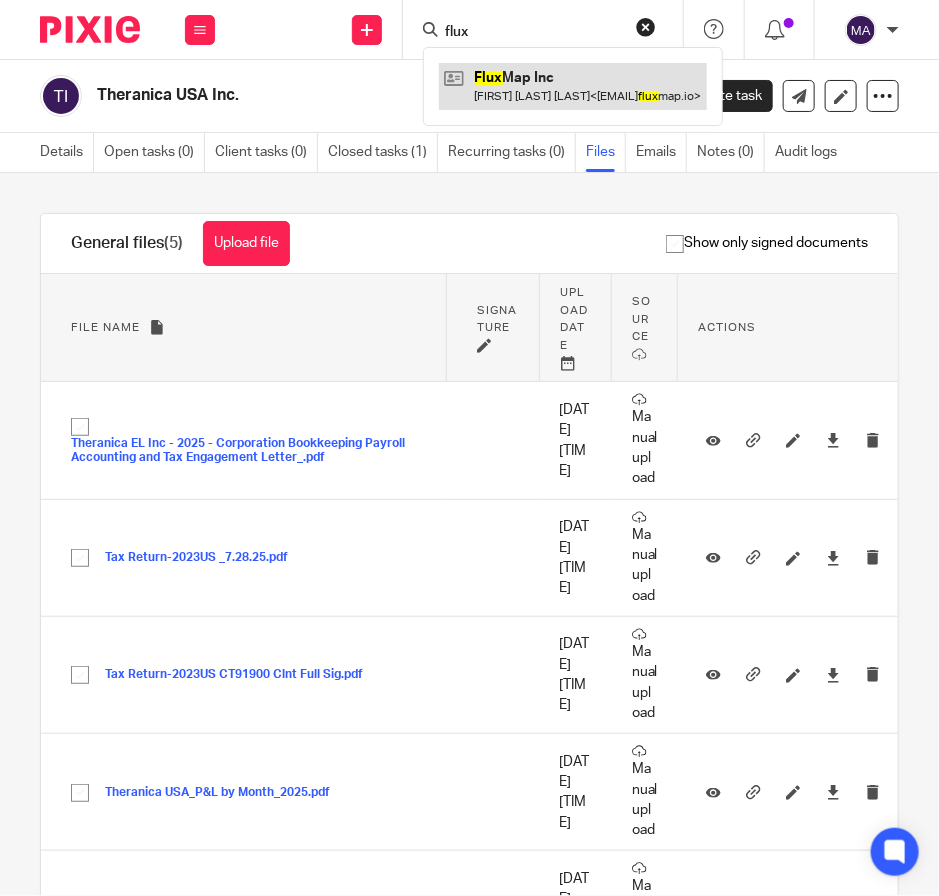 type on "flux" 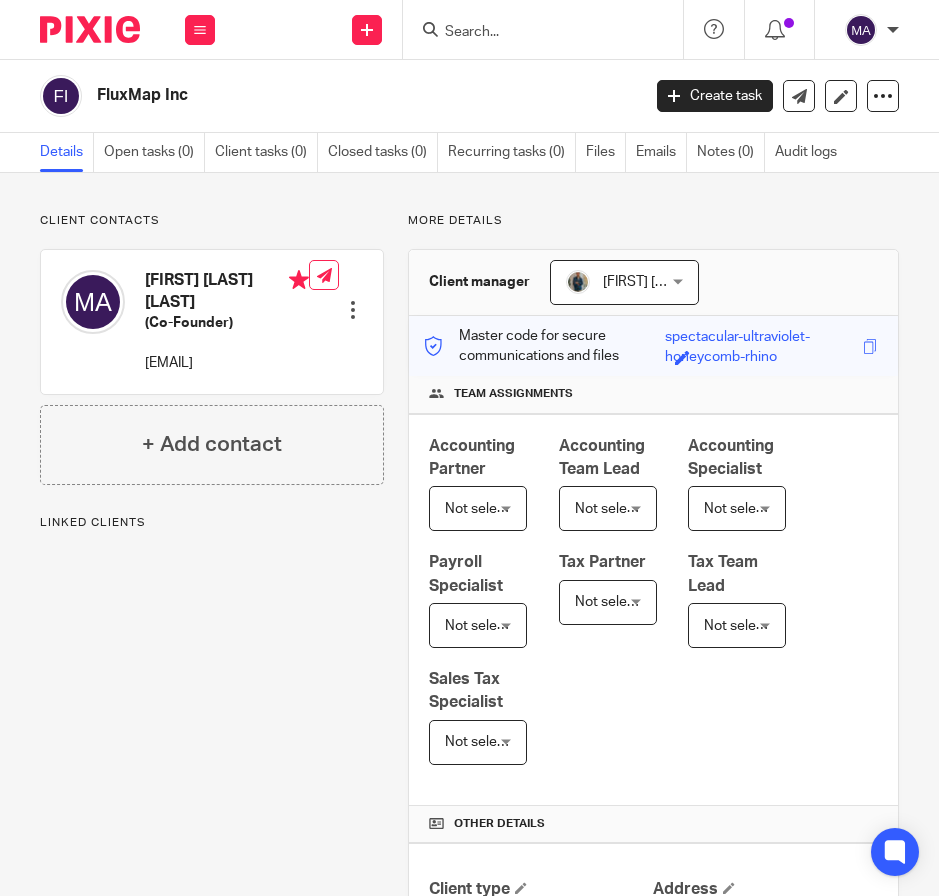scroll, scrollTop: 0, scrollLeft: 0, axis: both 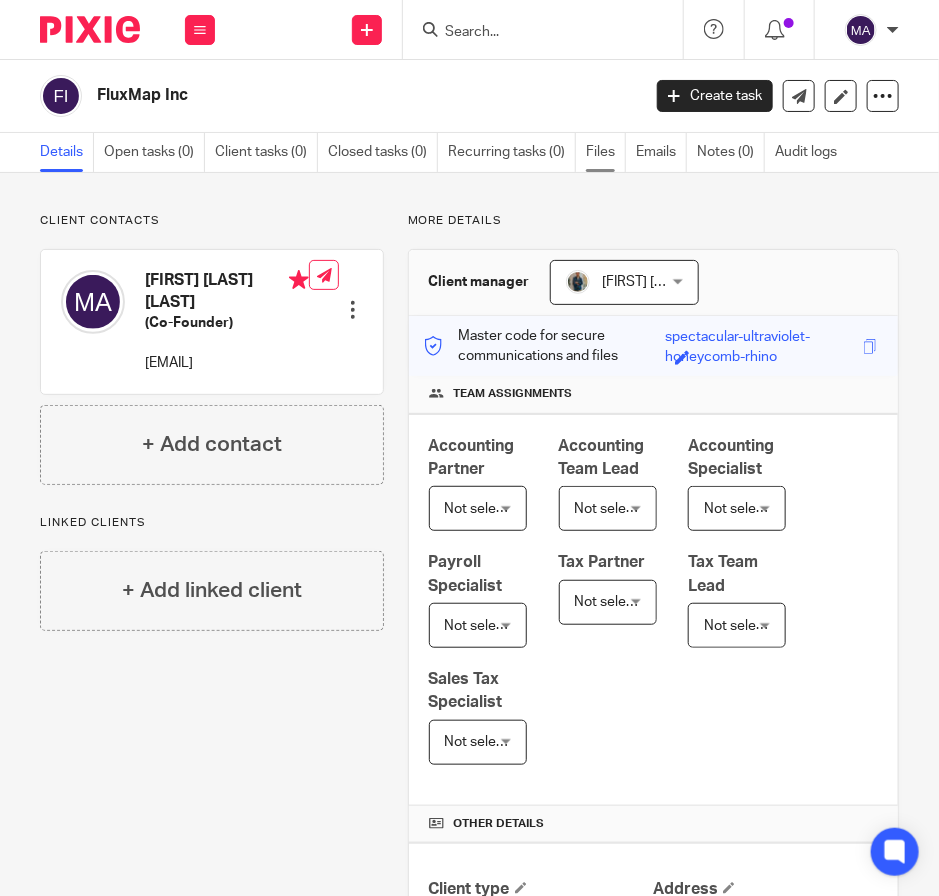 click on "Files" at bounding box center [606, 152] 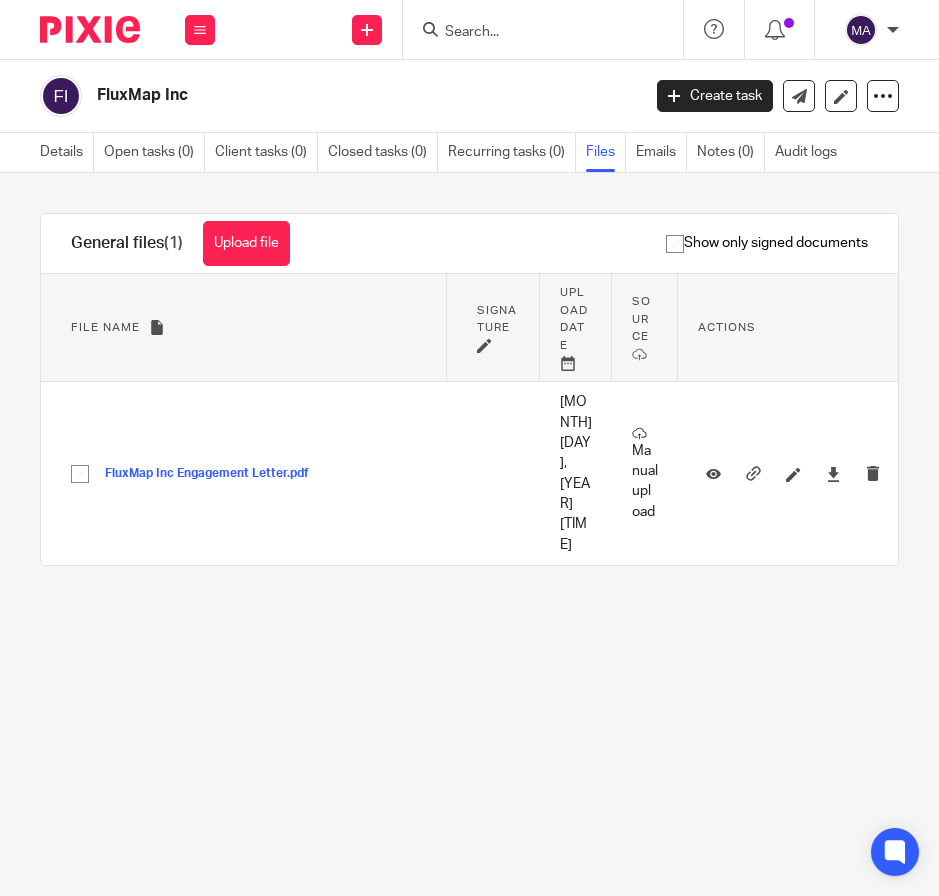 scroll, scrollTop: 0, scrollLeft: 0, axis: both 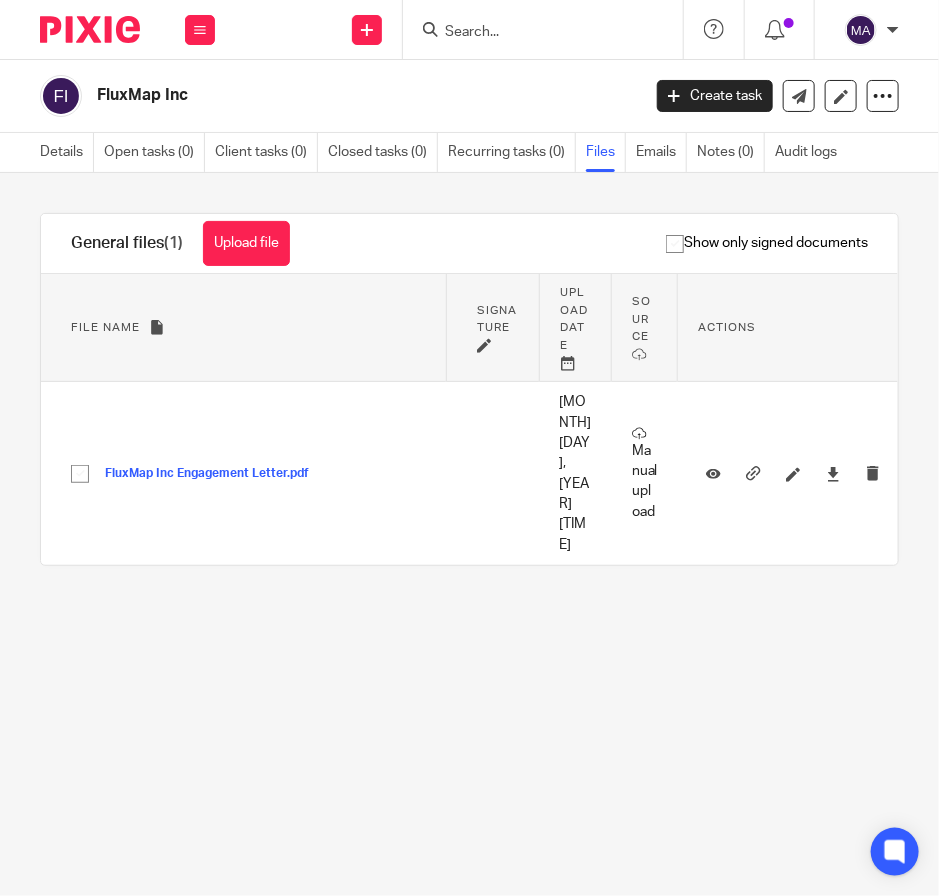 click at bounding box center (533, 33) 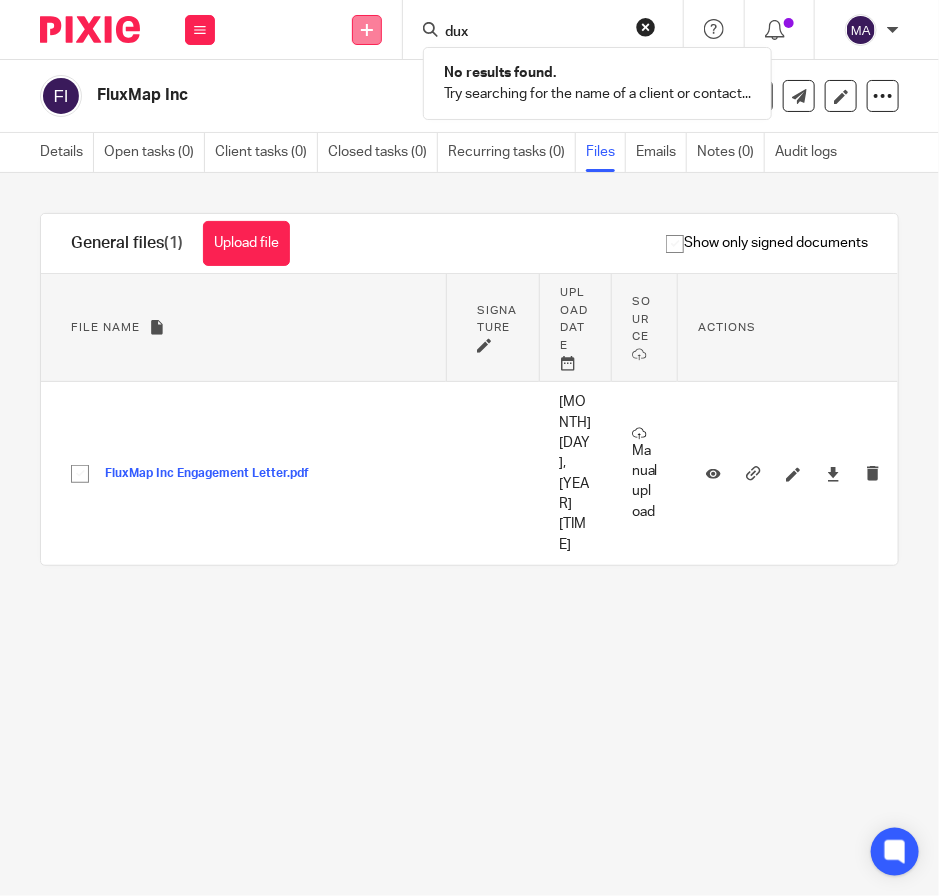 type on "dux" 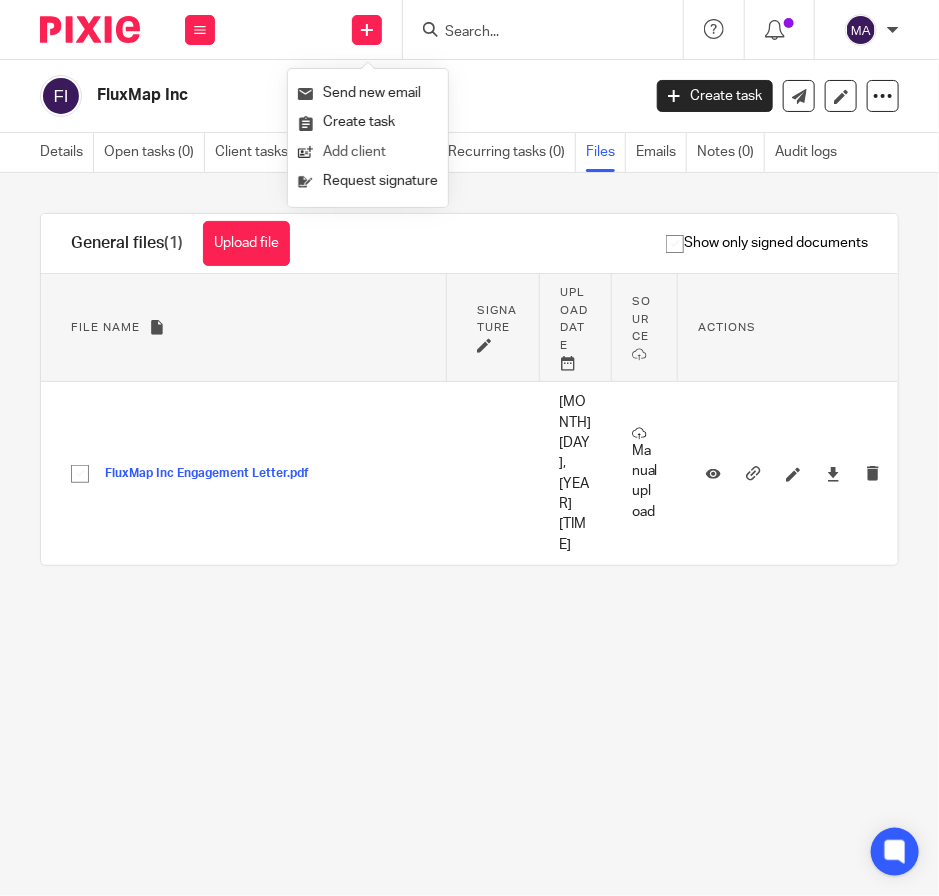 click on "Add client" at bounding box center (368, 152) 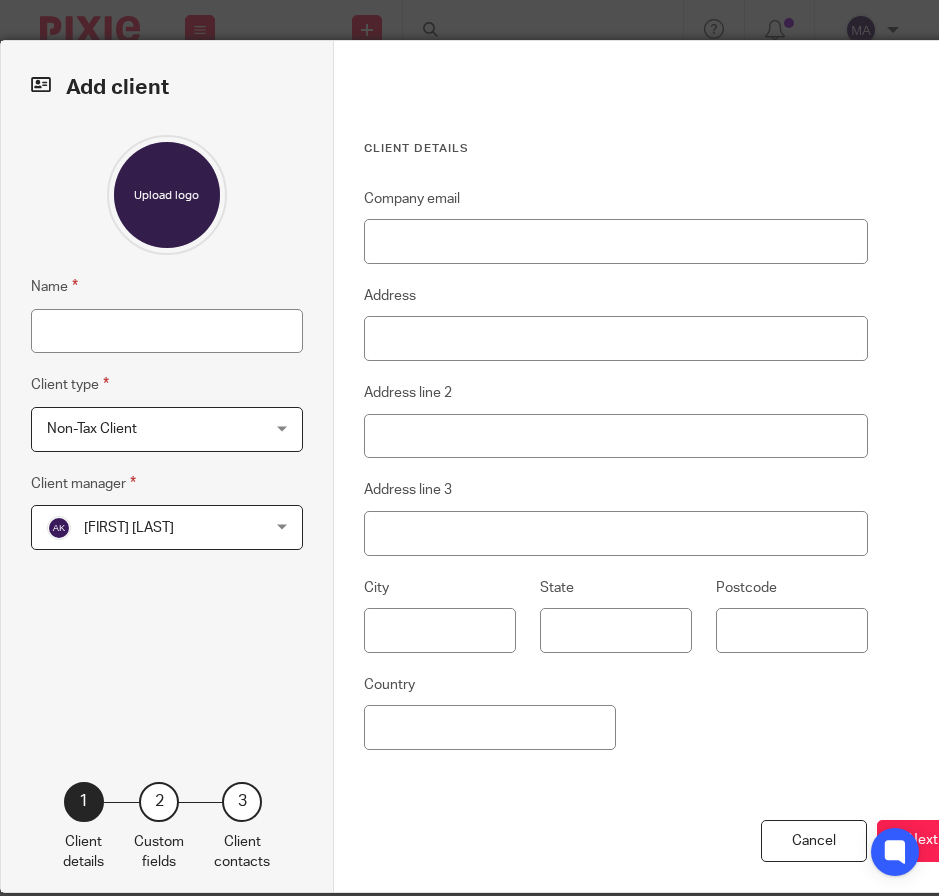 scroll, scrollTop: 0, scrollLeft: 0, axis: both 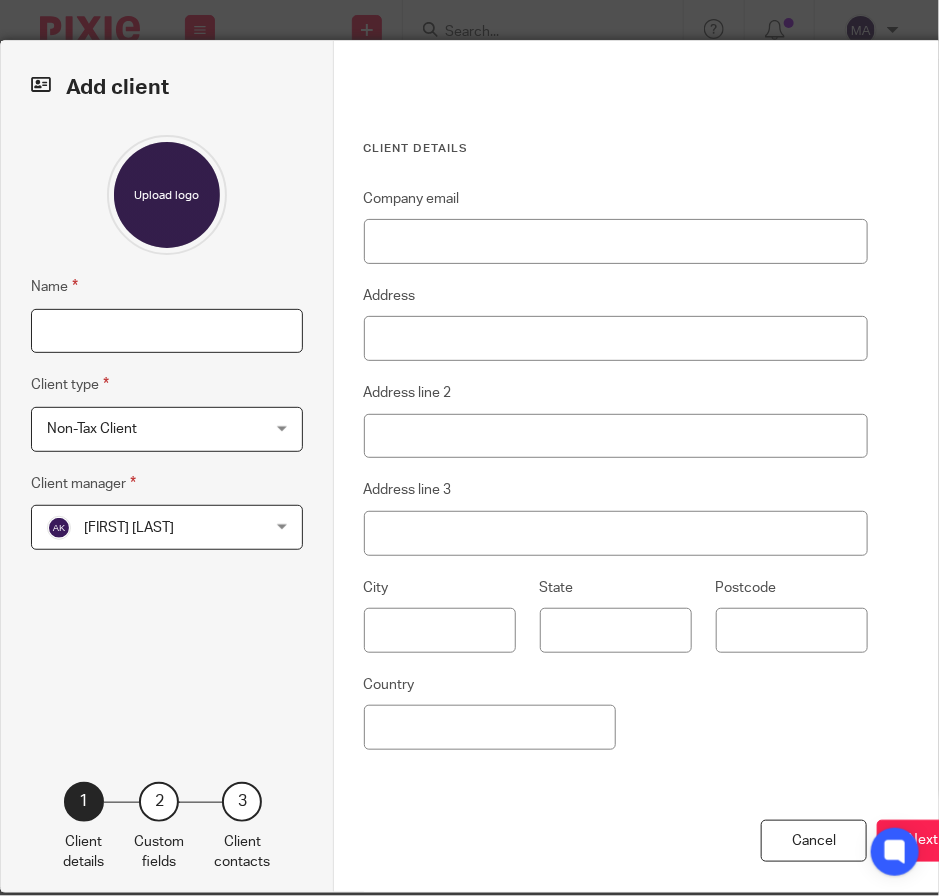 click on "Name" at bounding box center [167, 331] 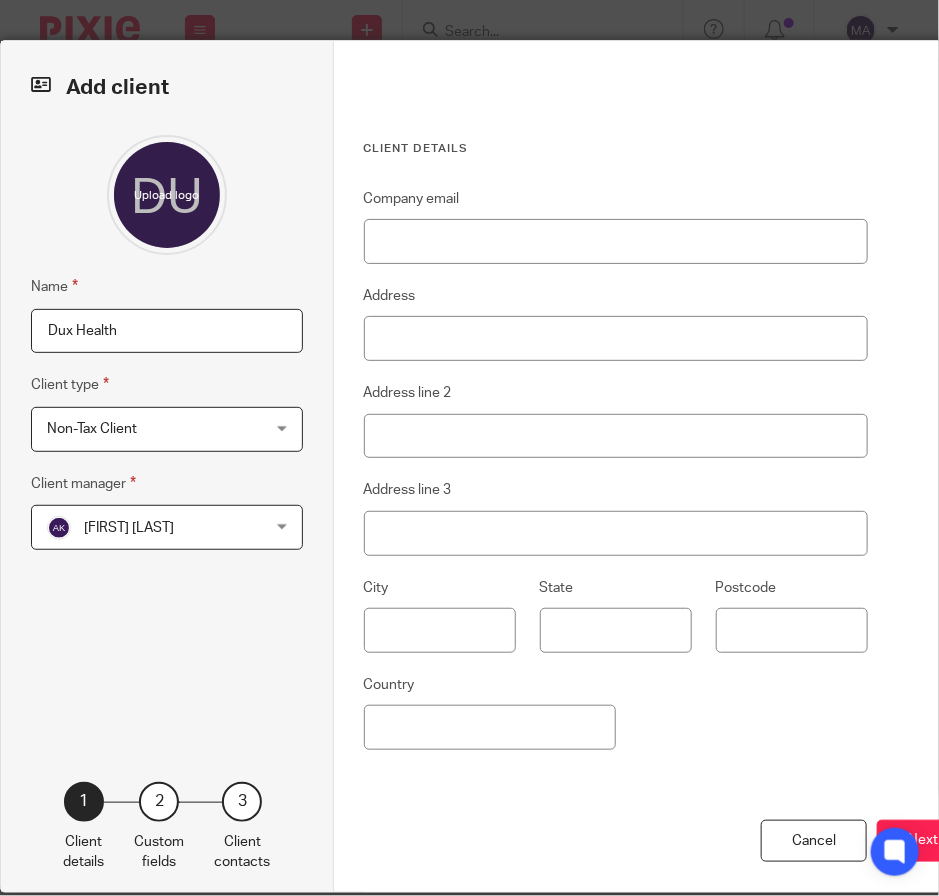 type on "Dux Health" 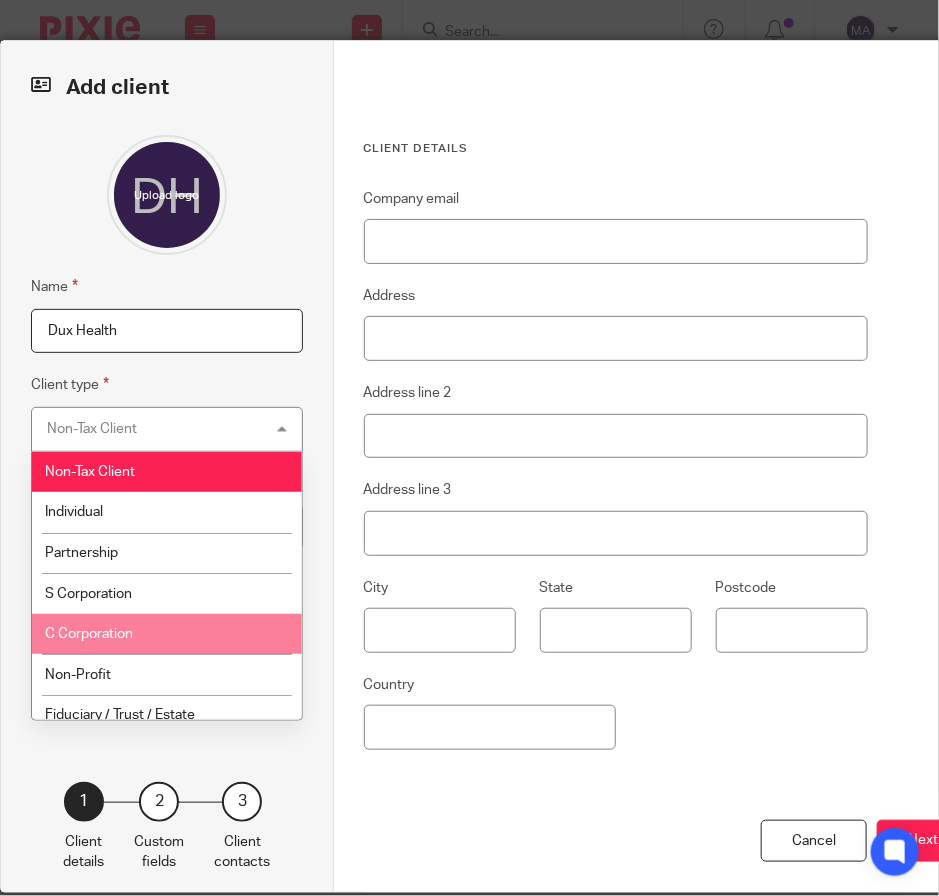 click on "C Corporation" at bounding box center (167, 634) 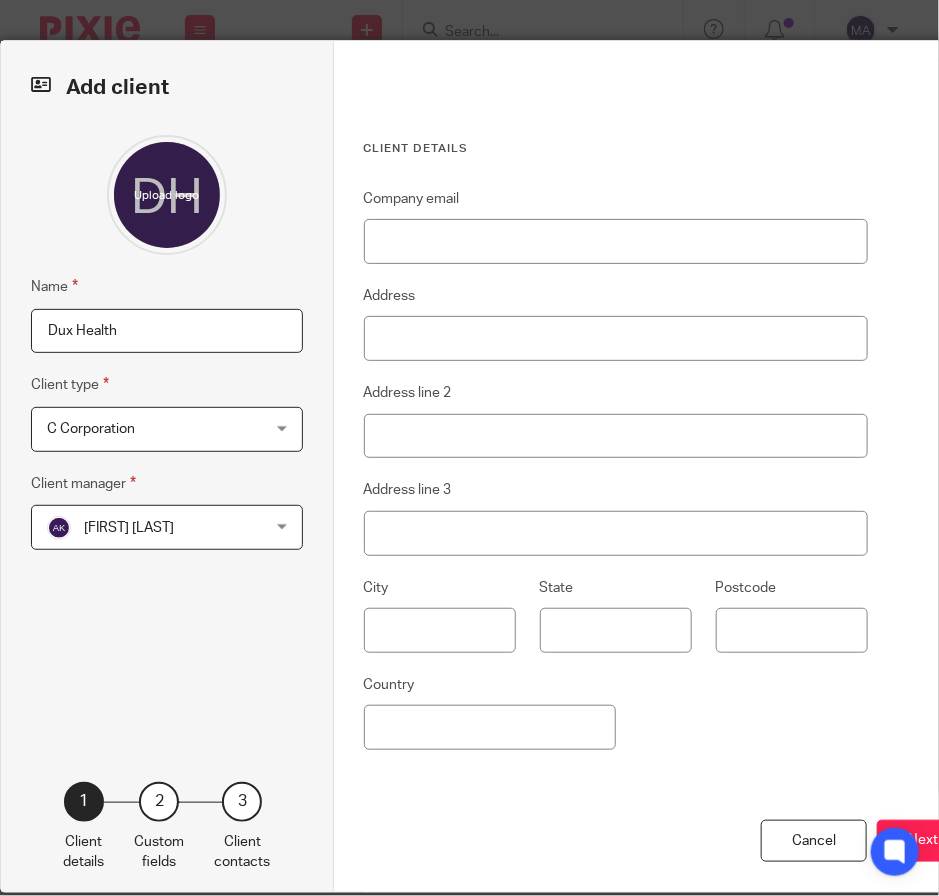 click on "[FIRST] [LAST]" at bounding box center (149, 527) 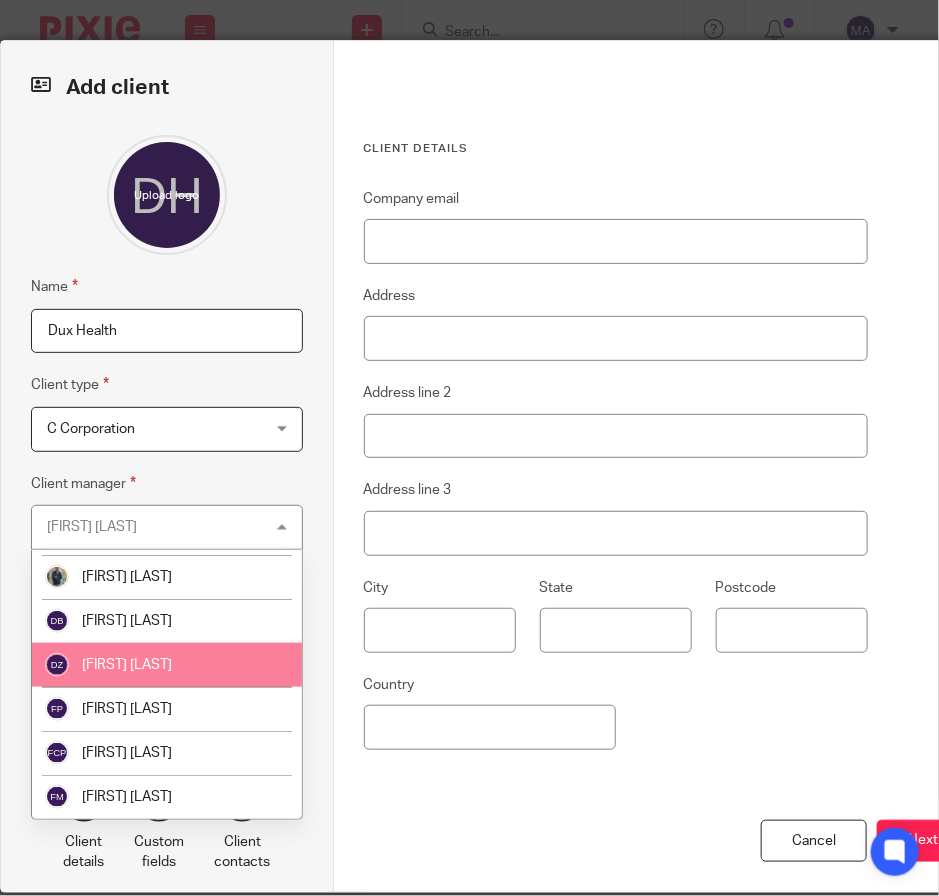 scroll, scrollTop: 700, scrollLeft: 0, axis: vertical 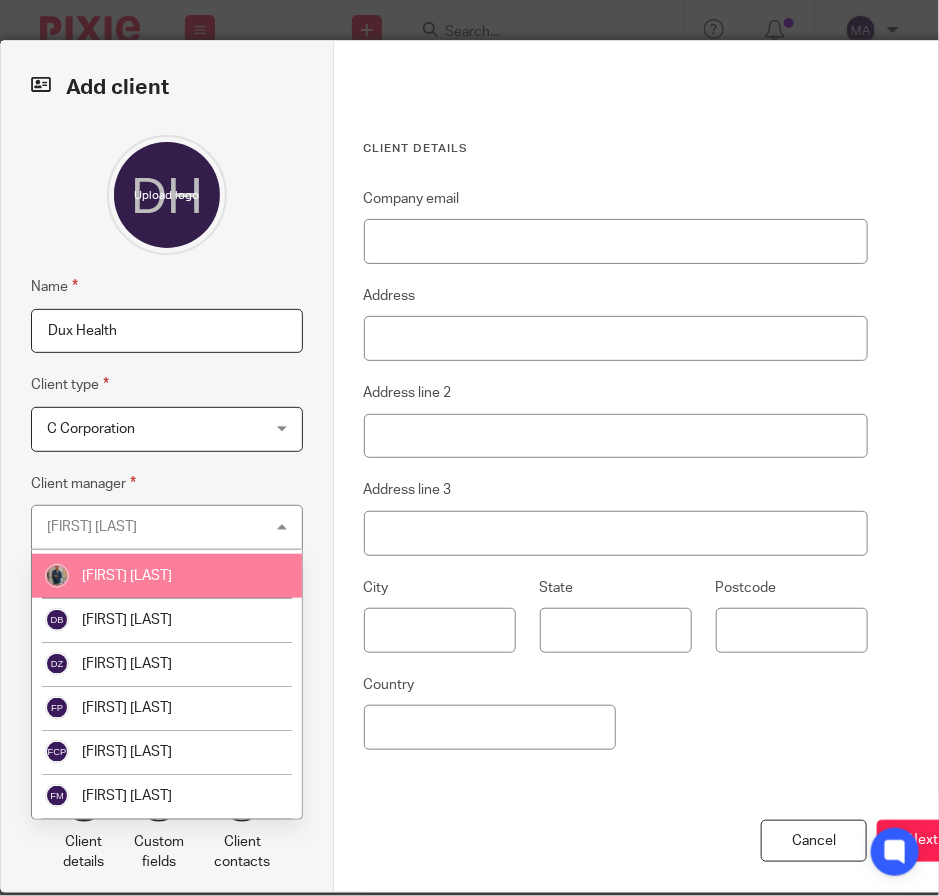 click on "[FIRST] [LAST]" at bounding box center [167, 576] 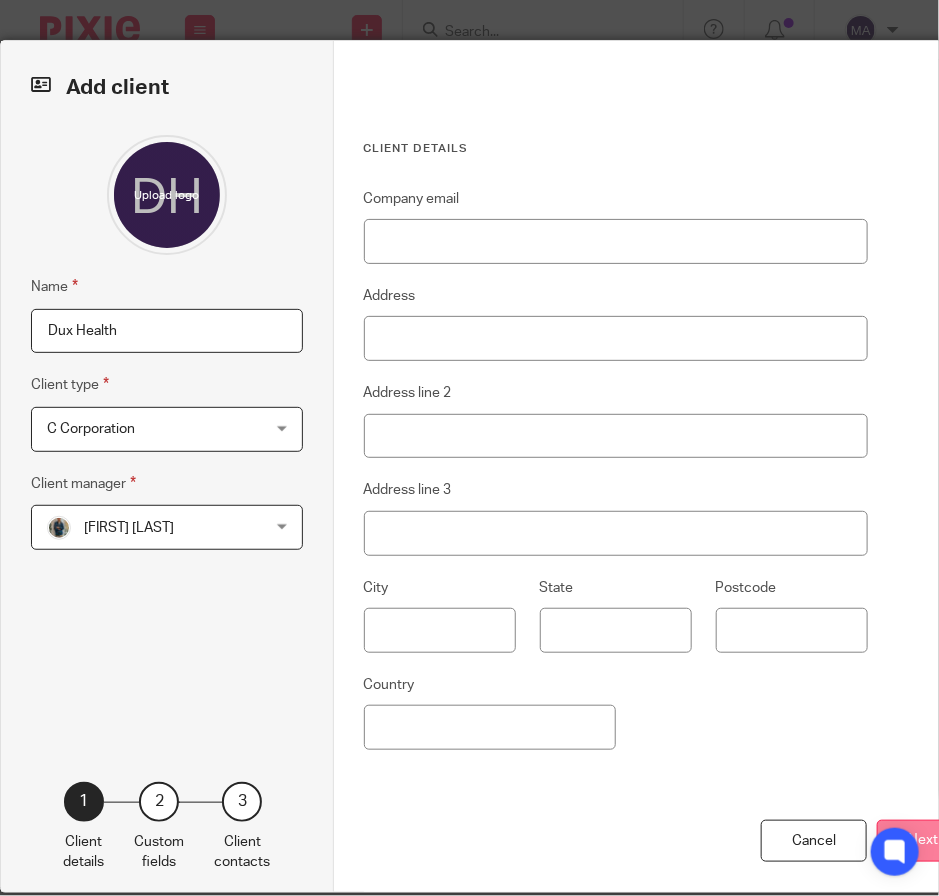 click on "Next" at bounding box center [923, 841] 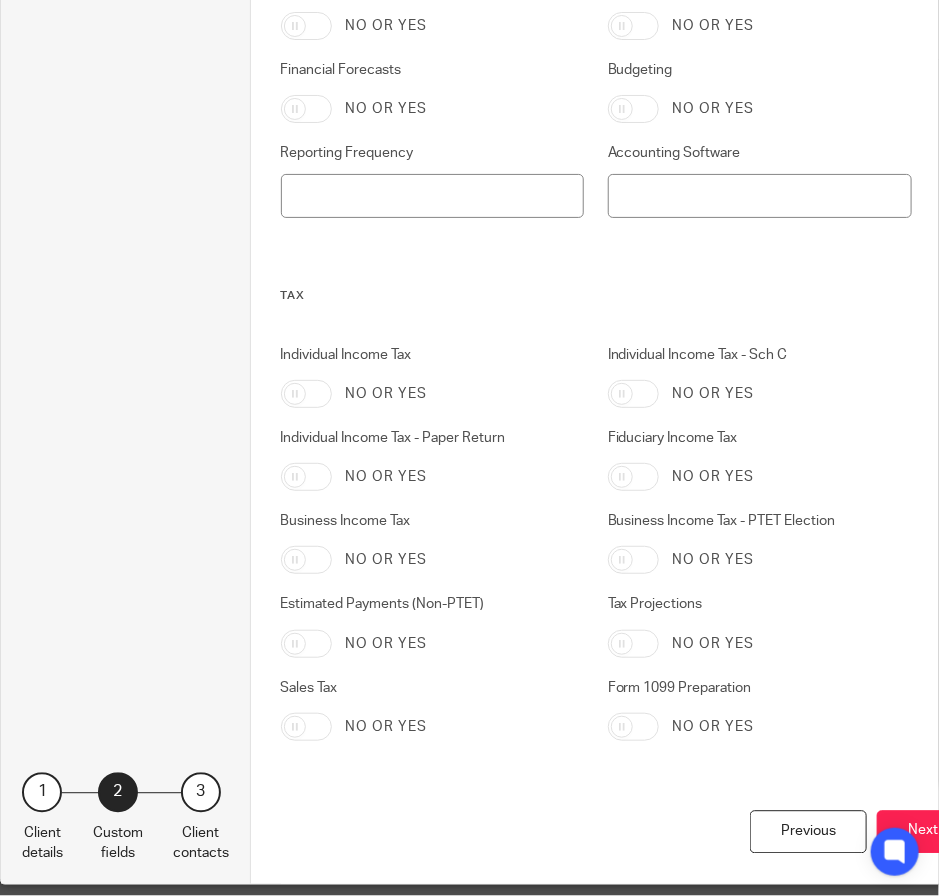 scroll, scrollTop: 990, scrollLeft: 0, axis: vertical 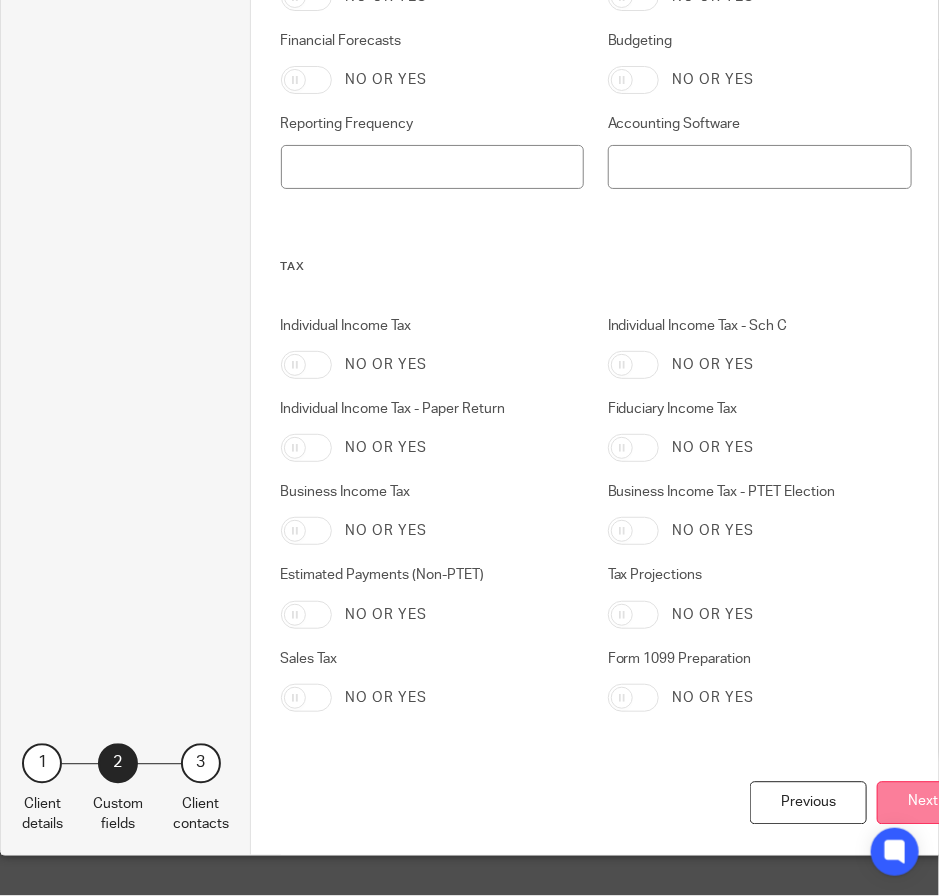 click on "Next" at bounding box center [923, 803] 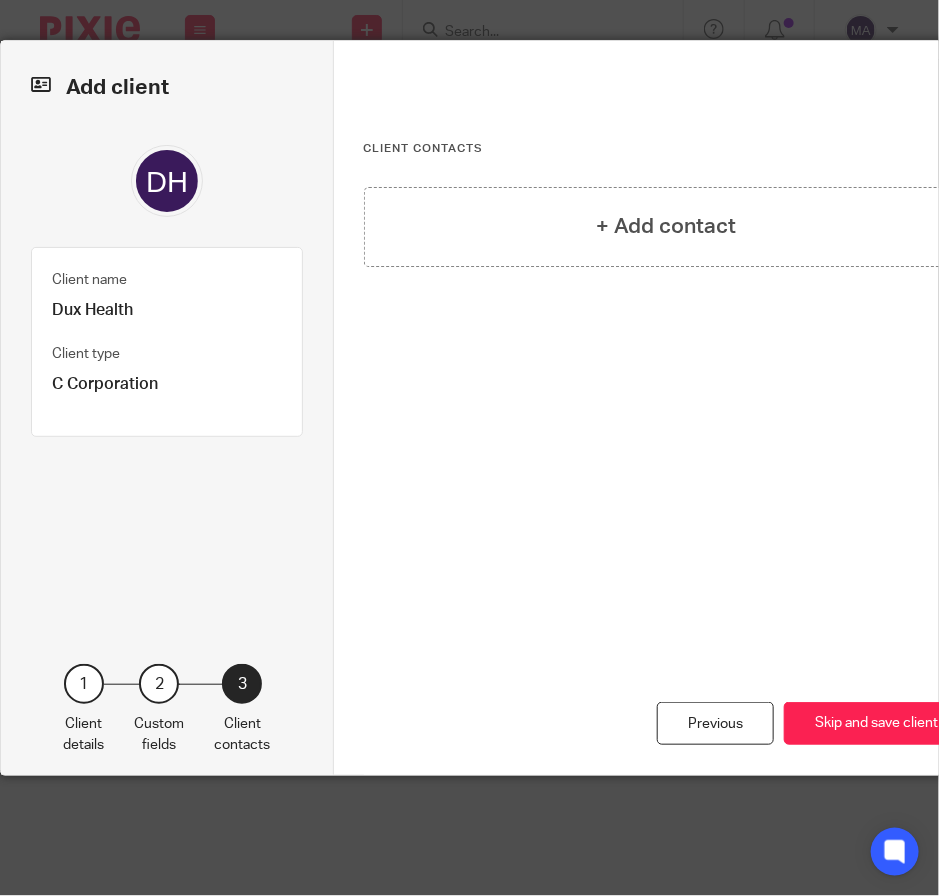 scroll, scrollTop: 0, scrollLeft: 0, axis: both 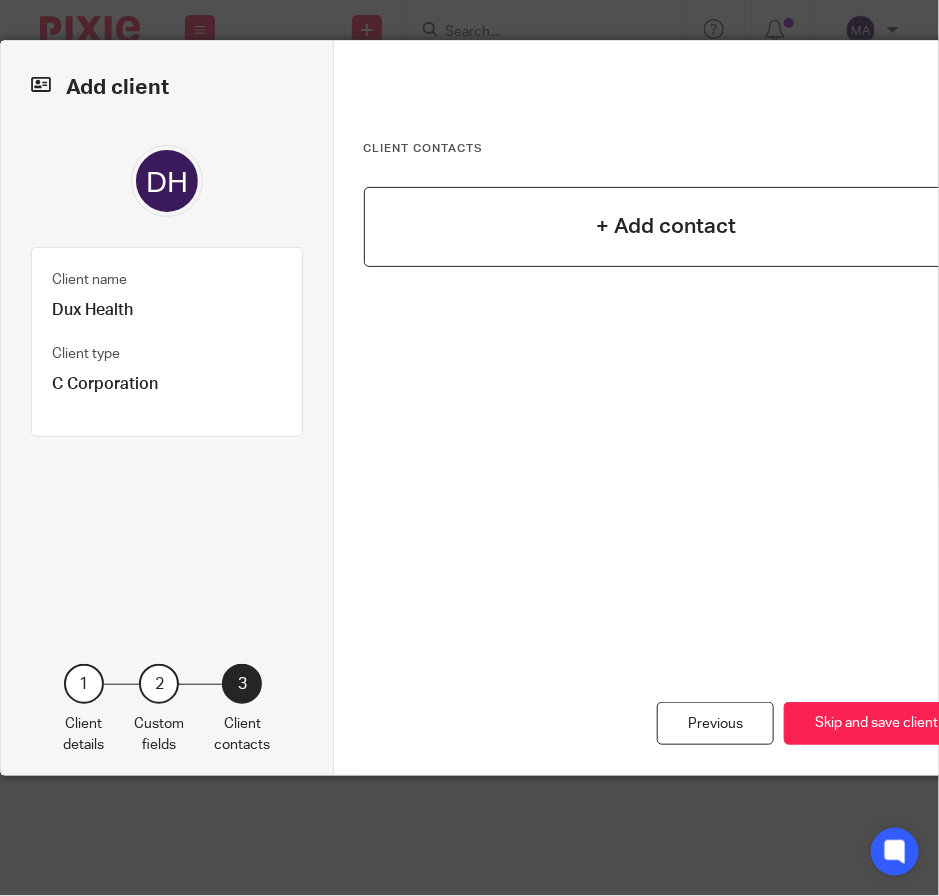 click on "+ Add contact" at bounding box center [666, 227] 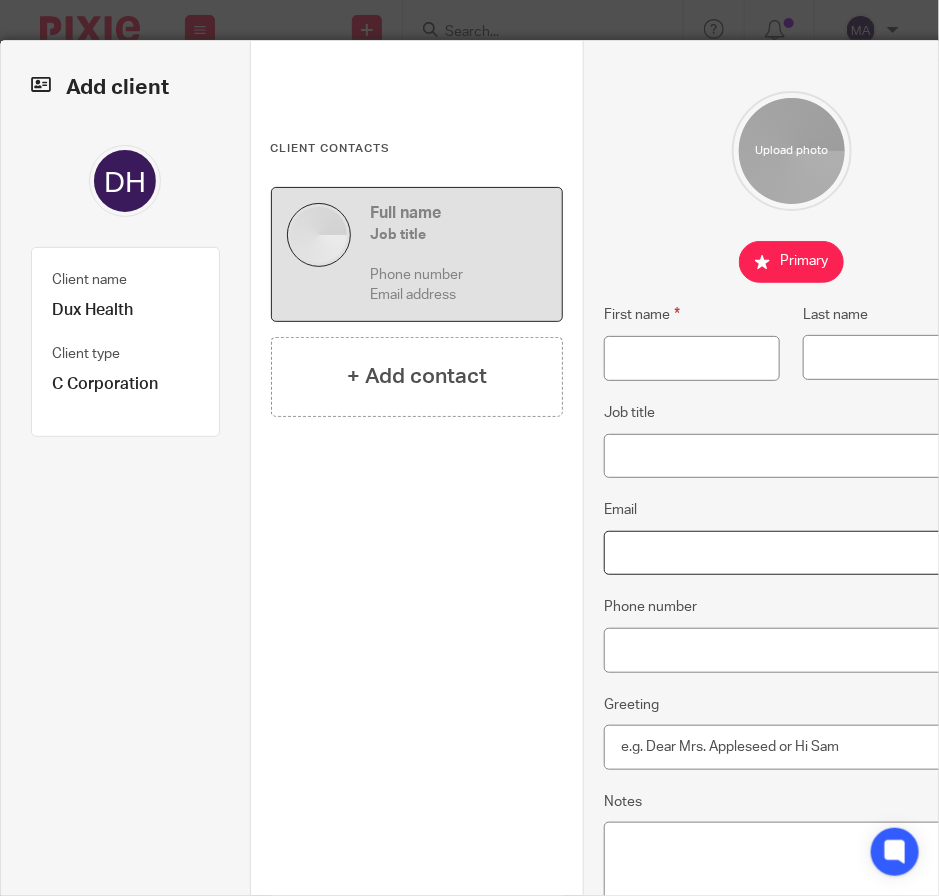 click on "Email" at bounding box center [791, 553] 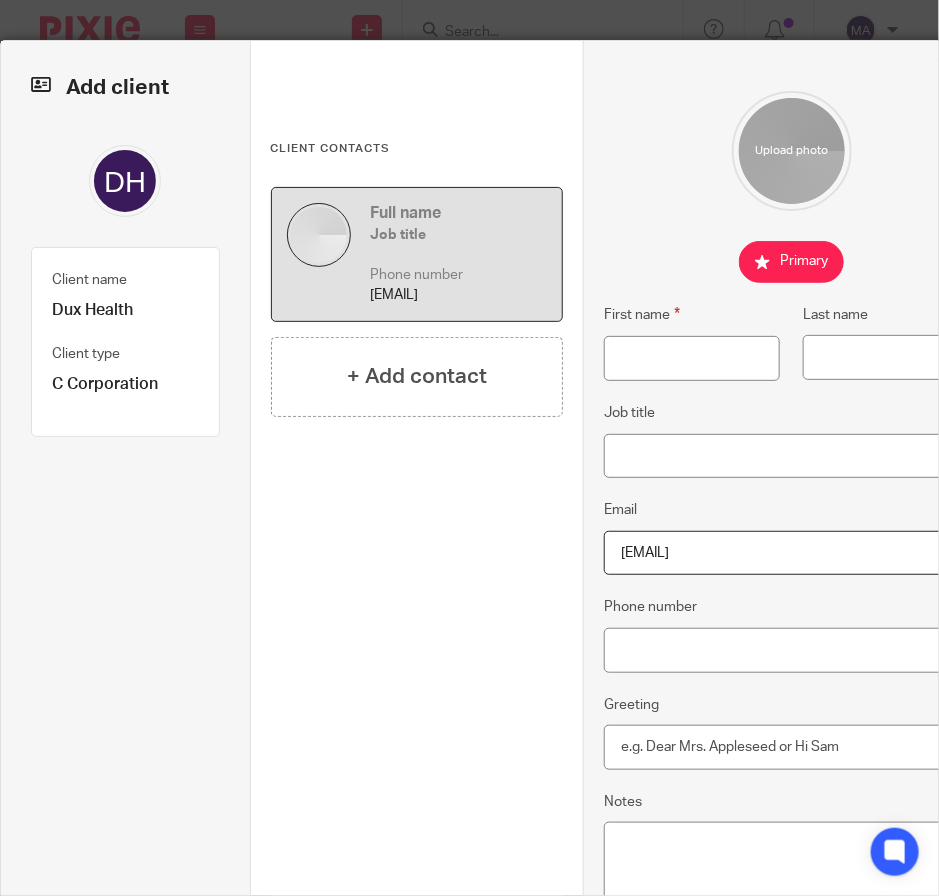 type on "noam@dux-health.com" 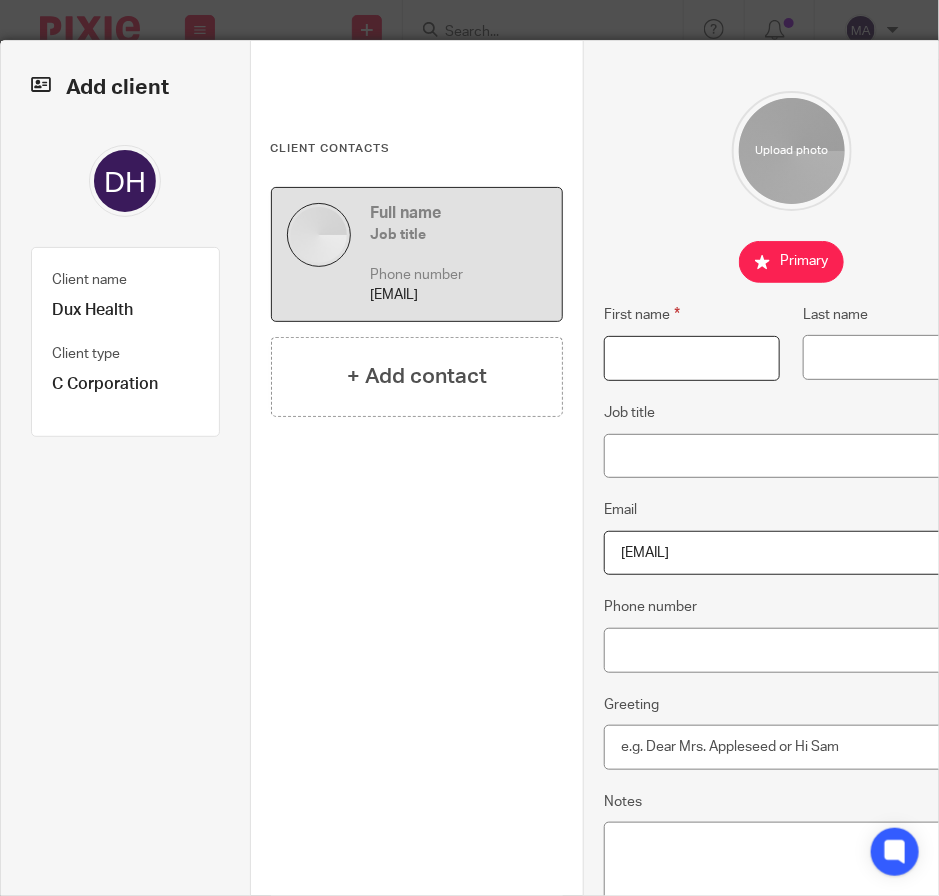 click on "First name" at bounding box center (692, 358) 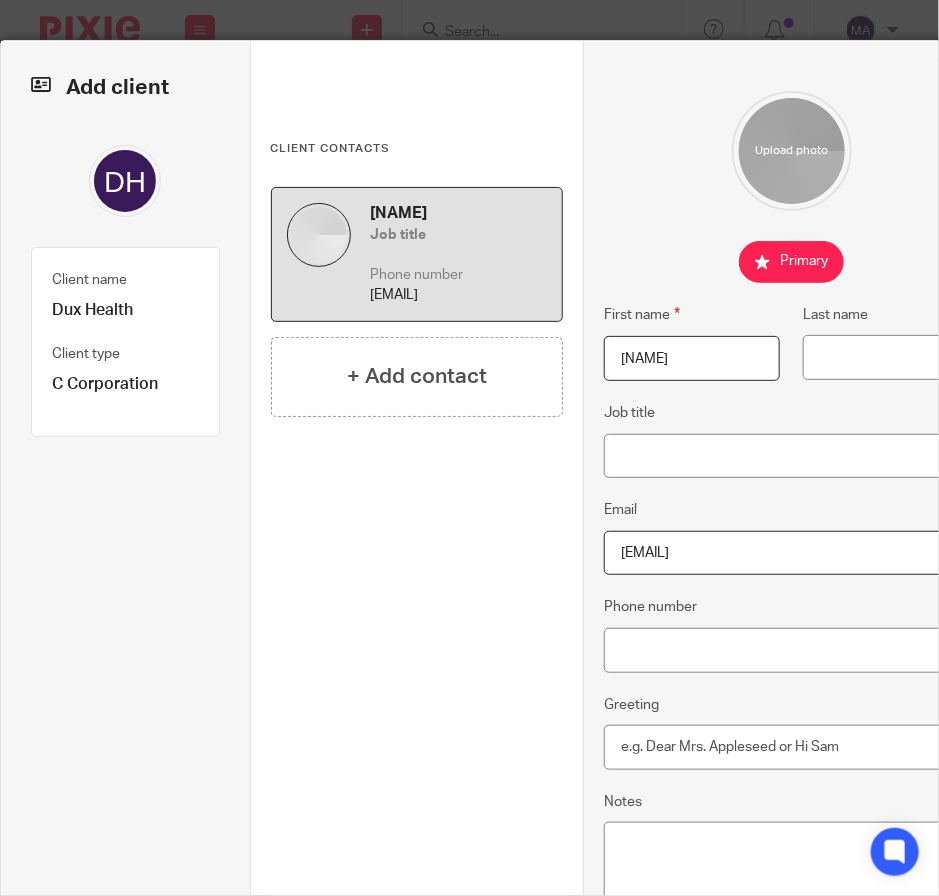 type on "Noam" 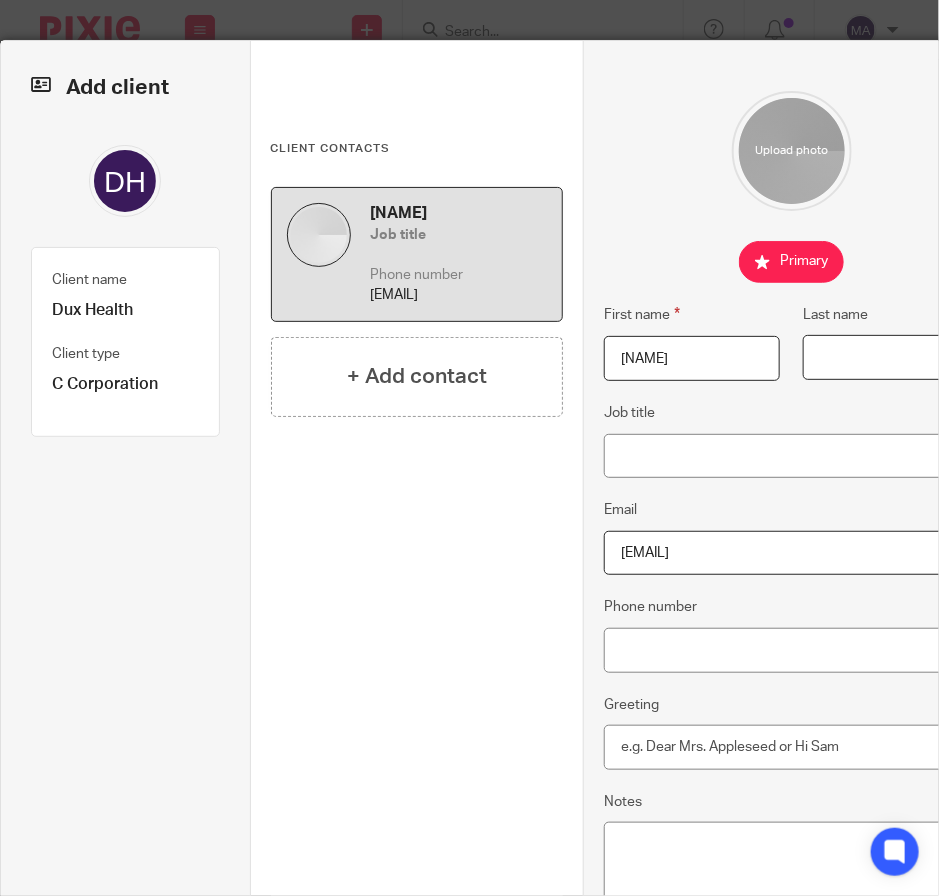 click on "Last name" at bounding box center [891, 357] 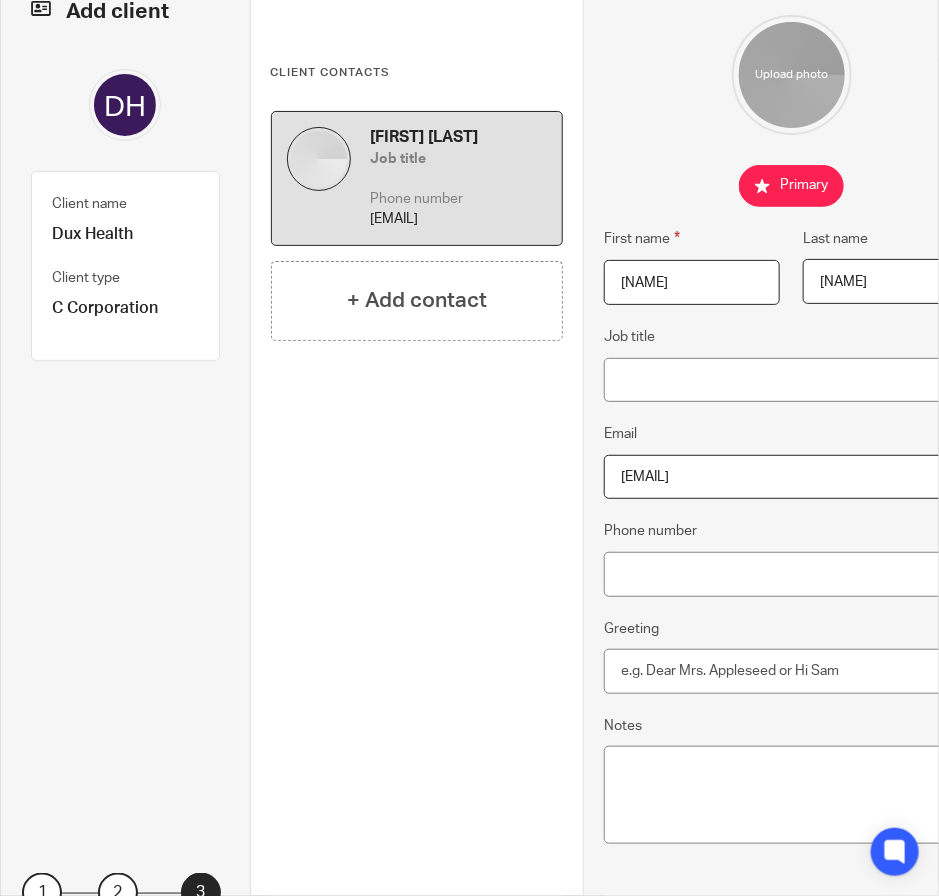 scroll, scrollTop: 219, scrollLeft: 0, axis: vertical 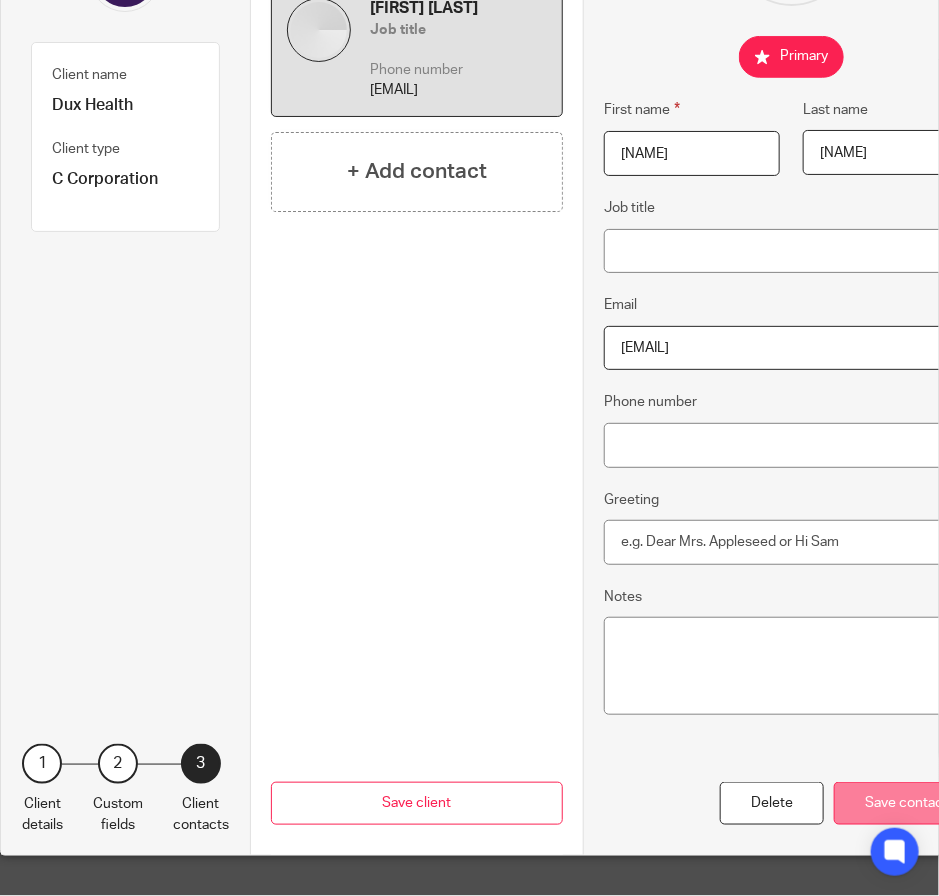 type on "Keidar" 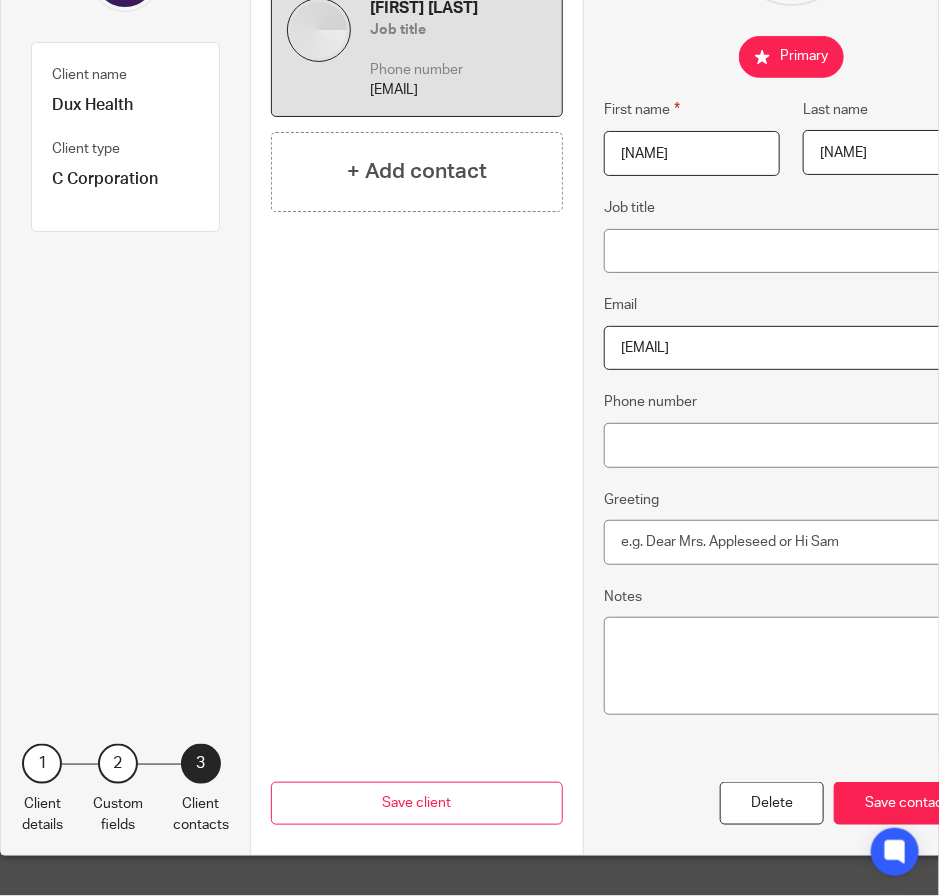 click on "Save contact" at bounding box center (906, 803) 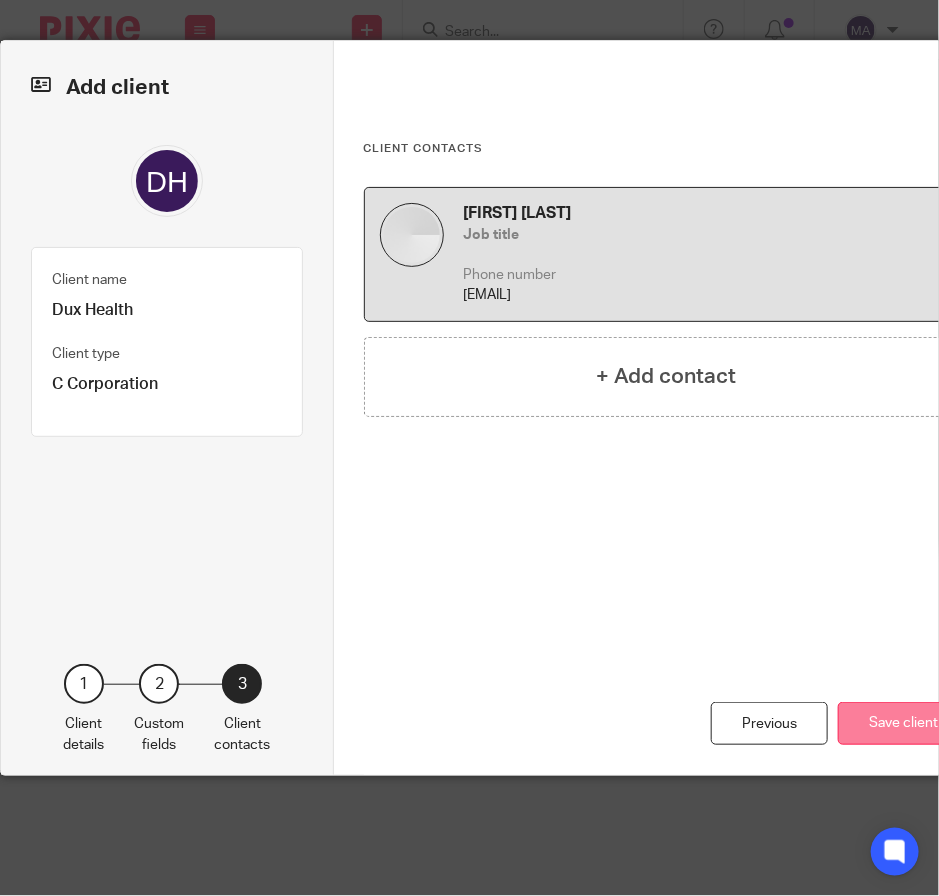 click on "Save client" at bounding box center (903, 723) 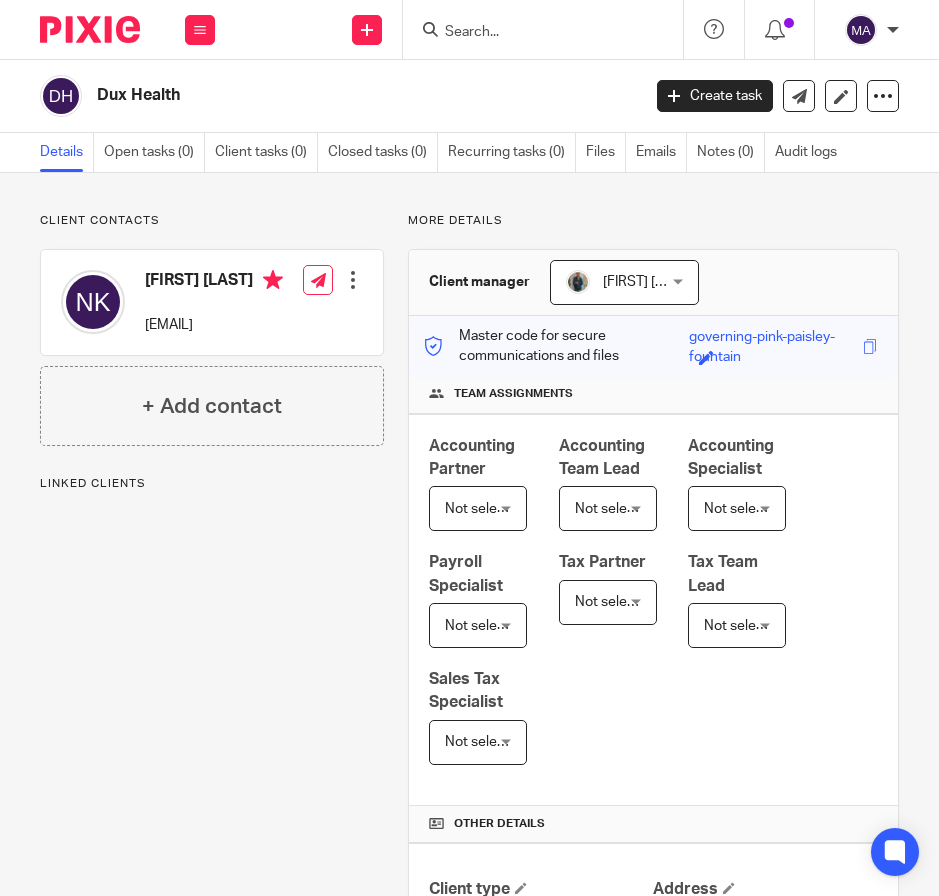 scroll, scrollTop: 0, scrollLeft: 0, axis: both 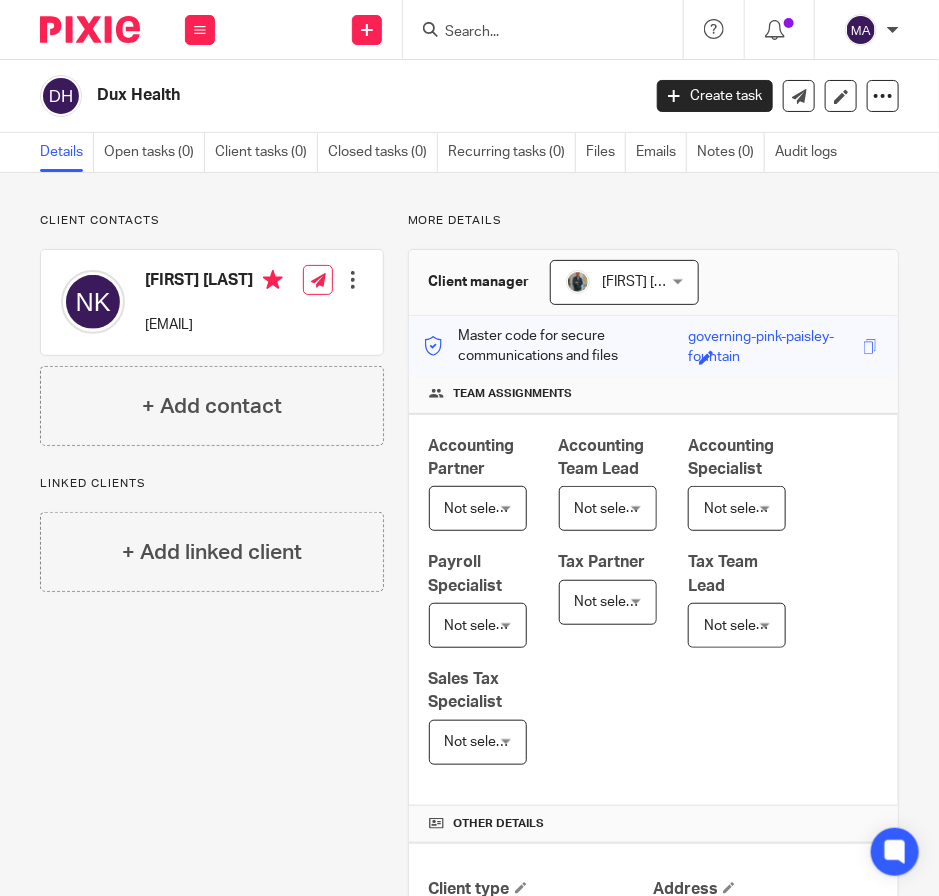 click at bounding box center [549, 29] 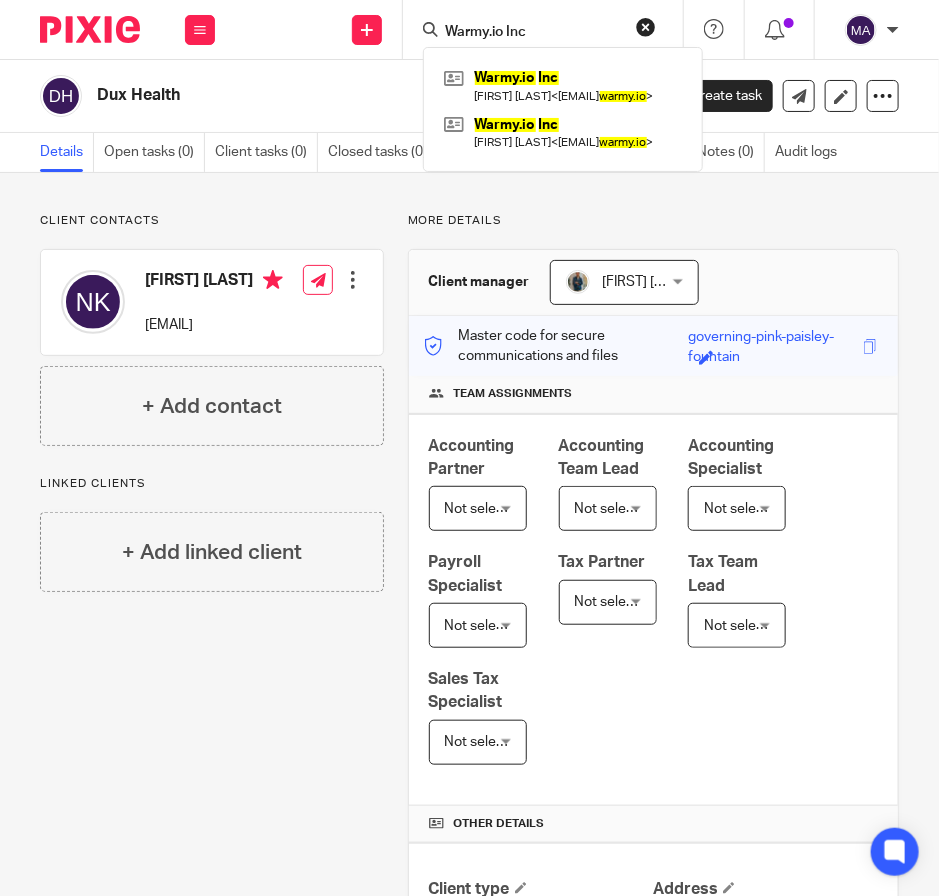 type on "Warmy.io Inc" 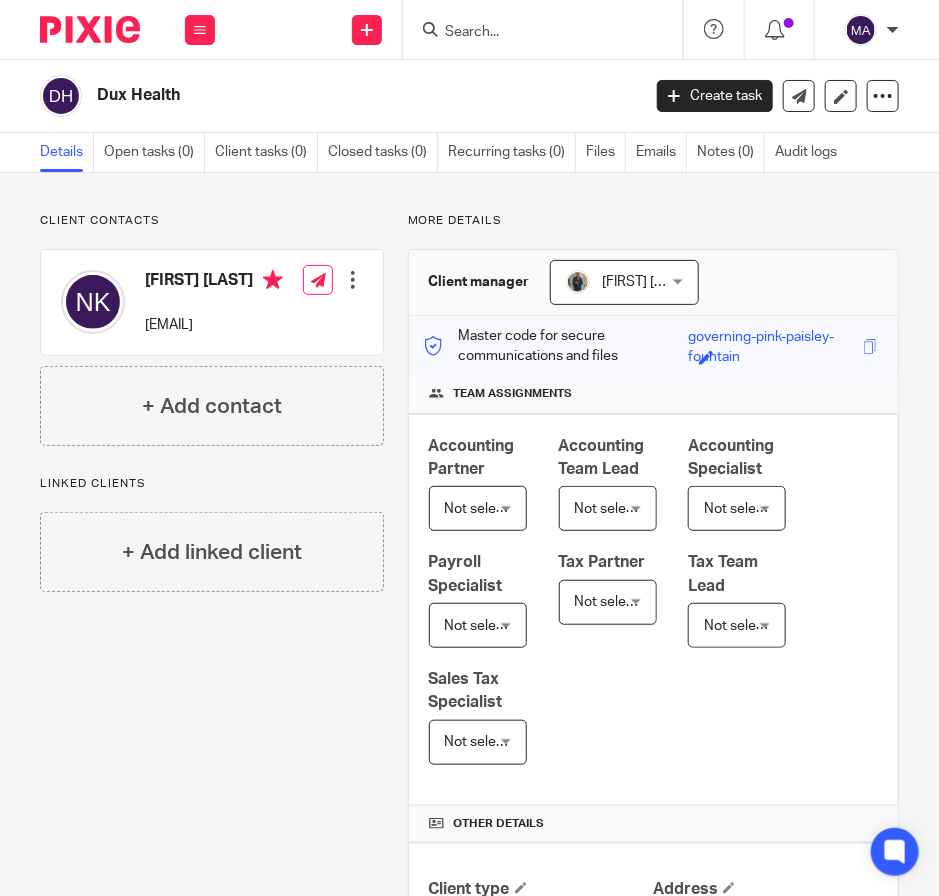 click at bounding box center [543, 29] 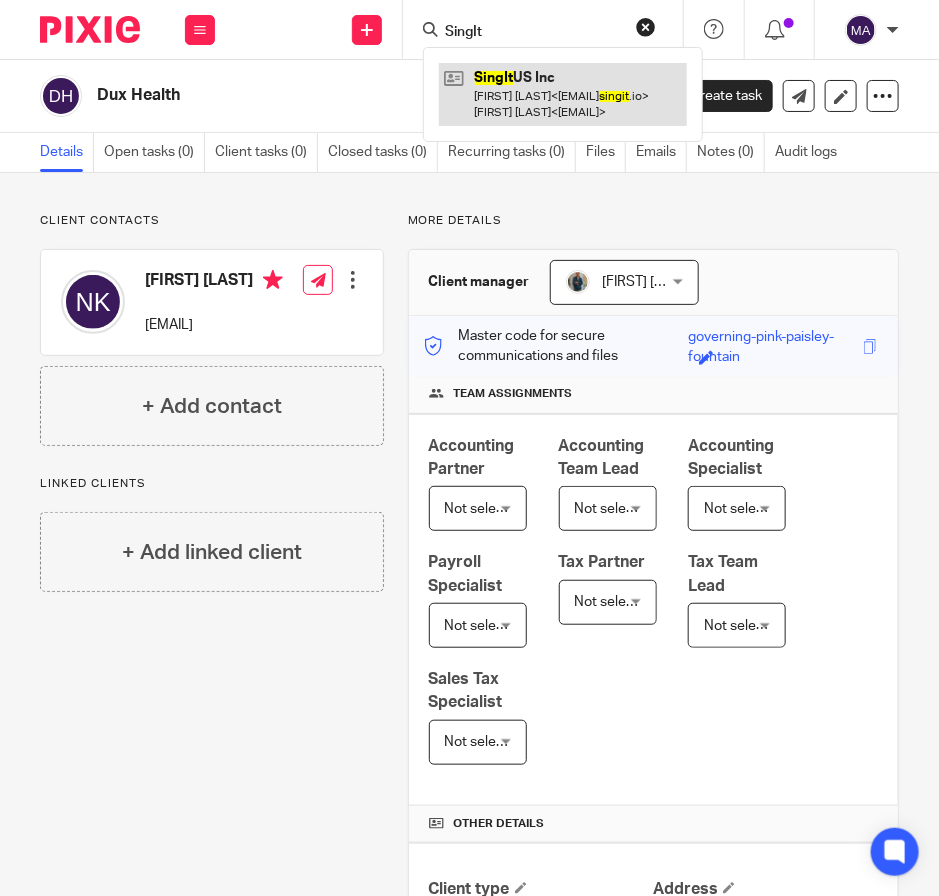 type on "SingIt" 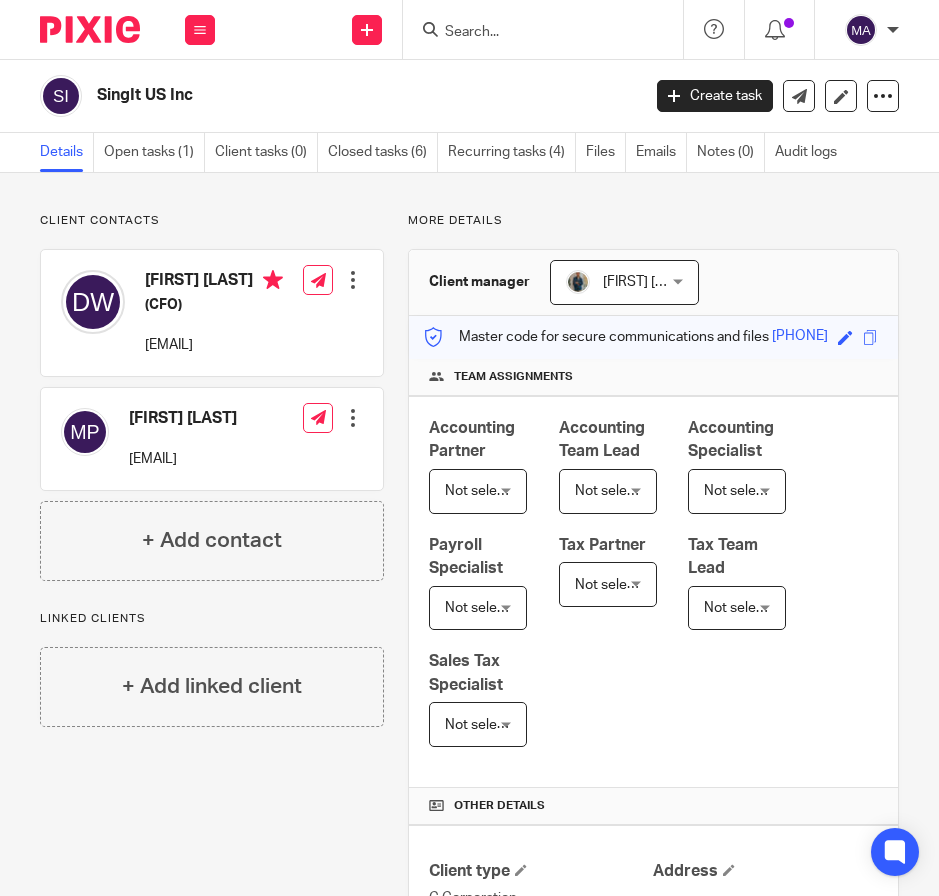 scroll, scrollTop: 0, scrollLeft: 0, axis: both 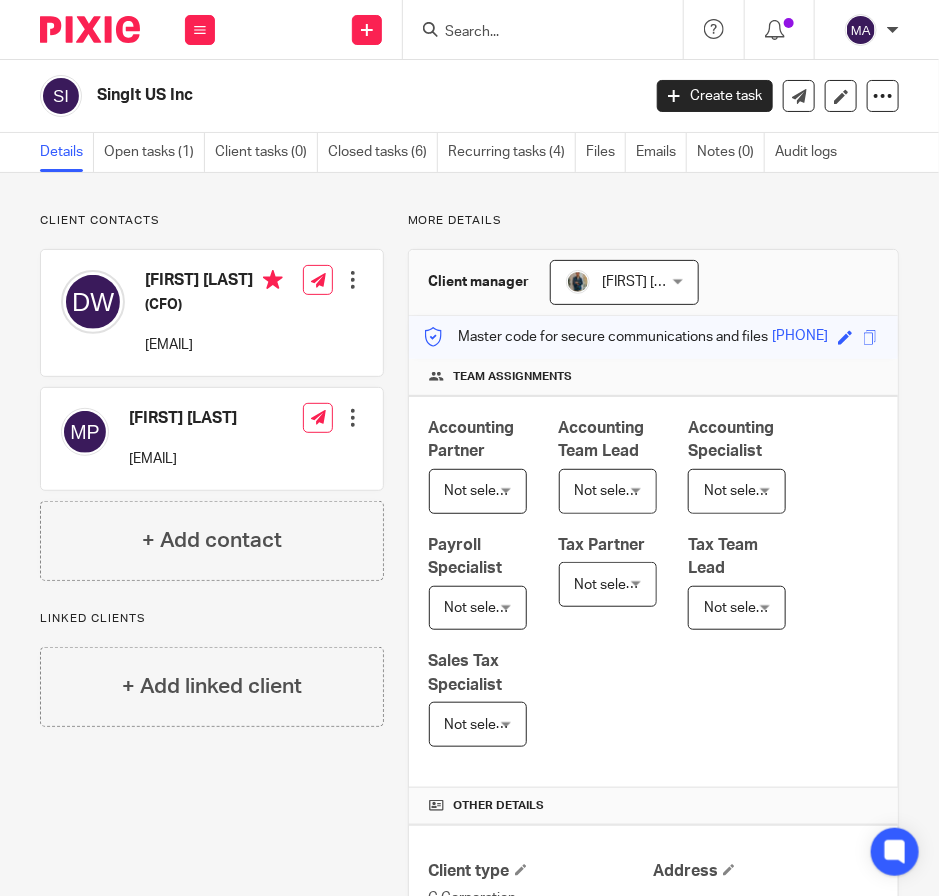 click at bounding box center [533, 33] 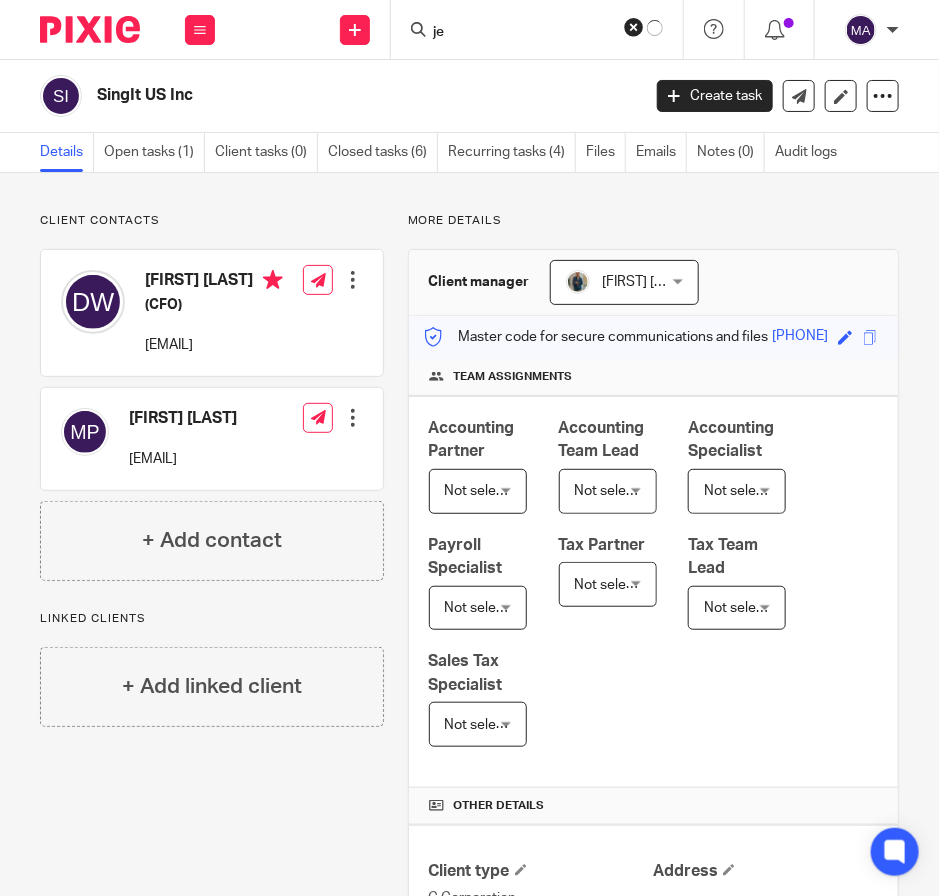 type on "j" 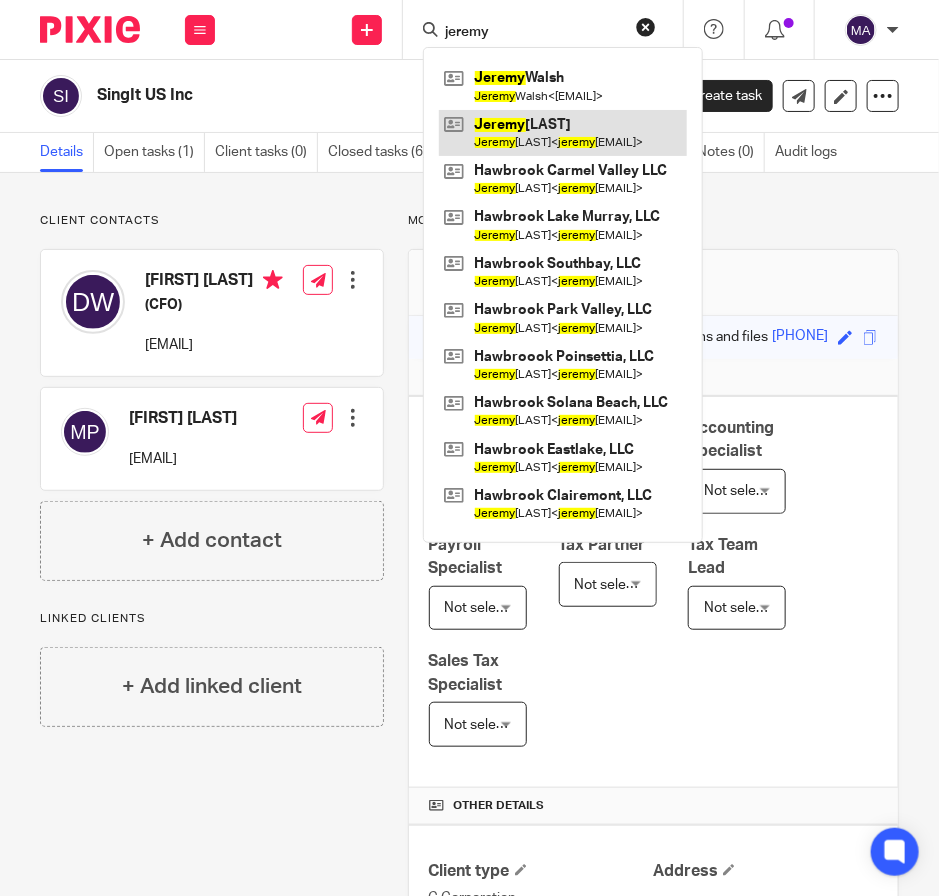 type on "jeremy" 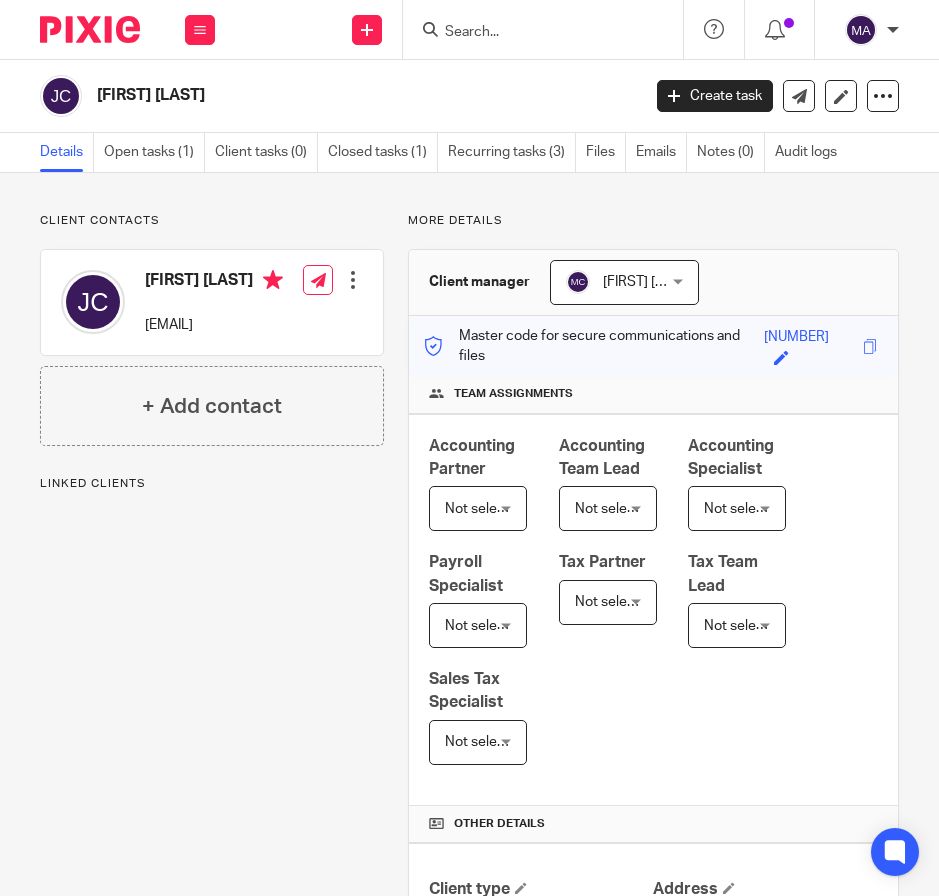scroll, scrollTop: 0, scrollLeft: 0, axis: both 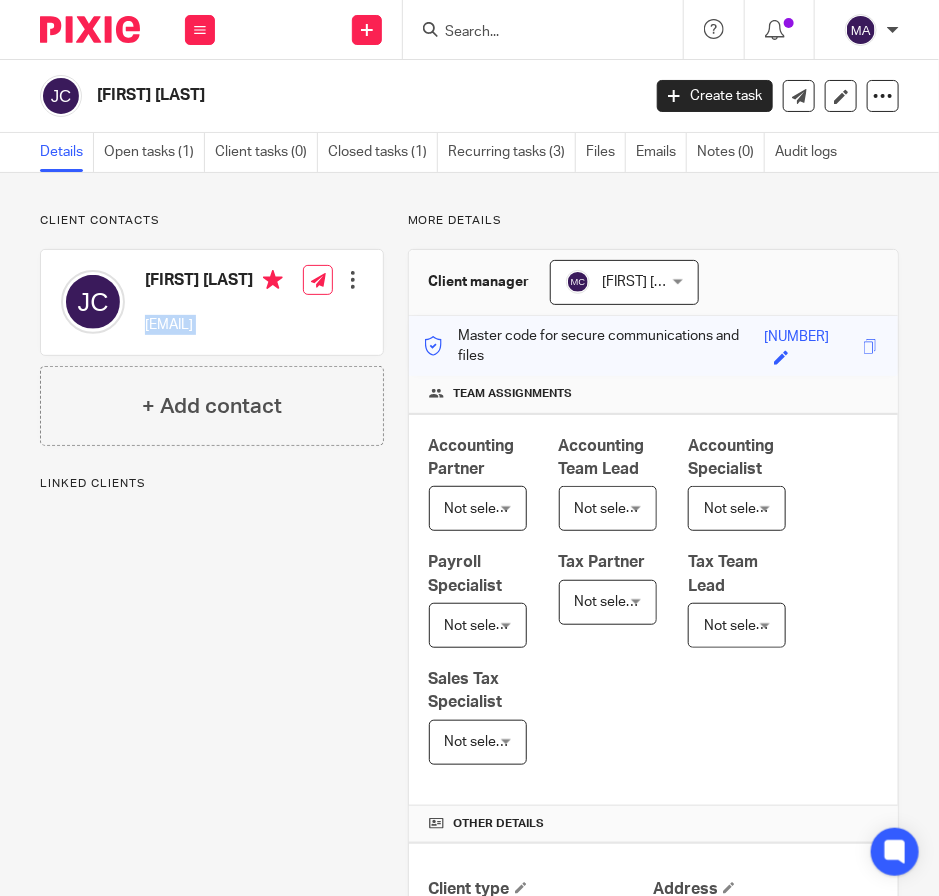 drag, startPoint x: 137, startPoint y: 344, endPoint x: 314, endPoint y: 335, distance: 177.22867 